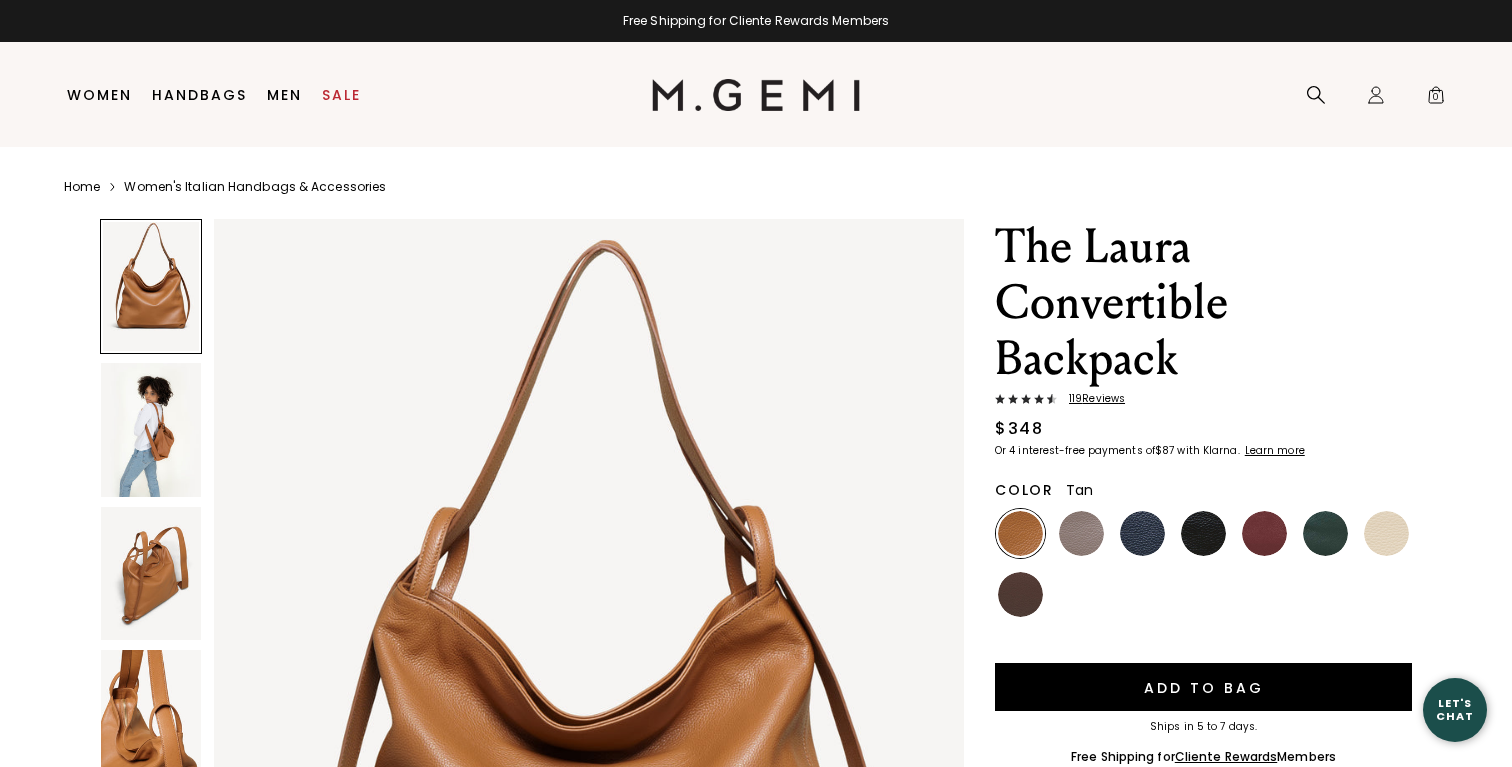 scroll, scrollTop: 0, scrollLeft: 0, axis: both 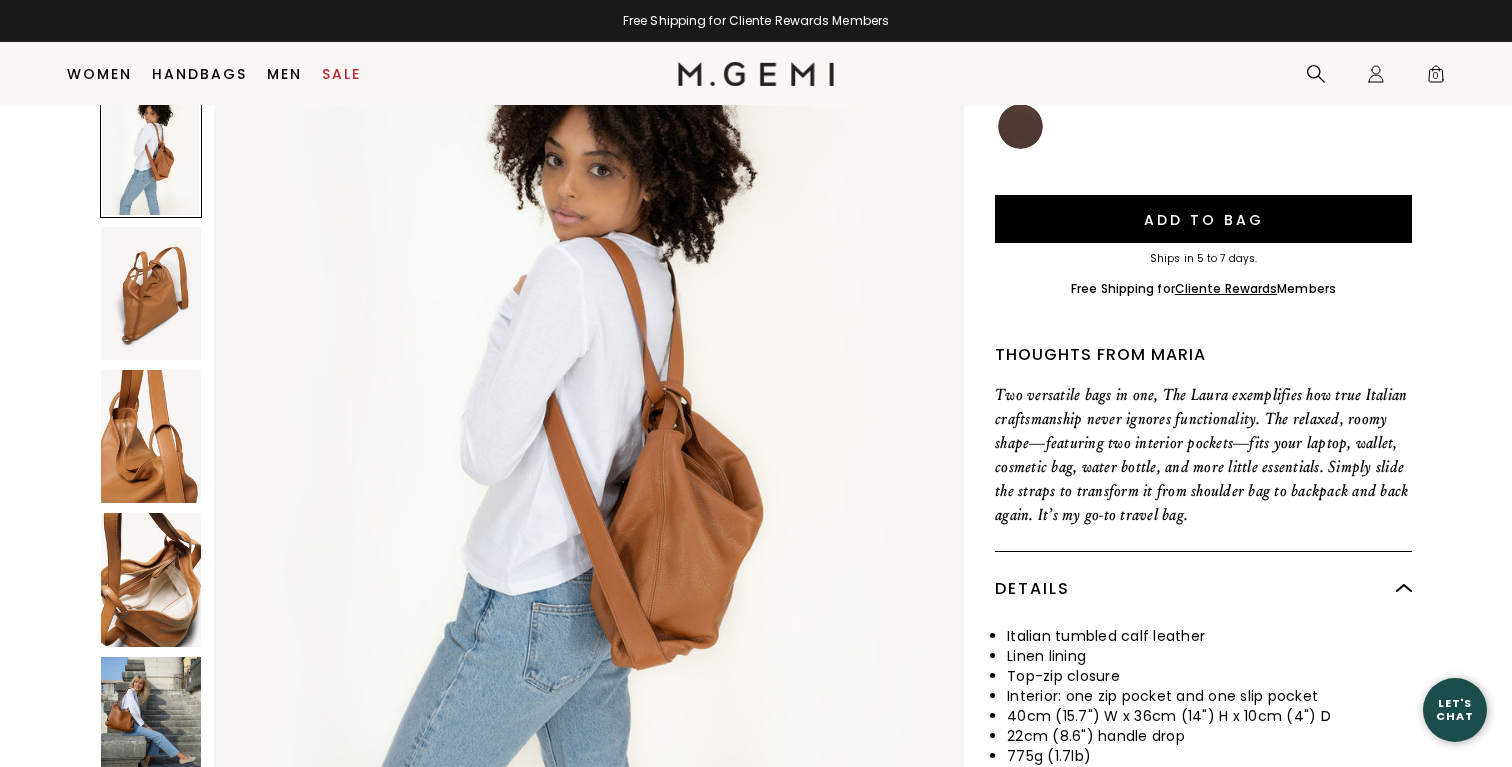 click at bounding box center [151, 436] 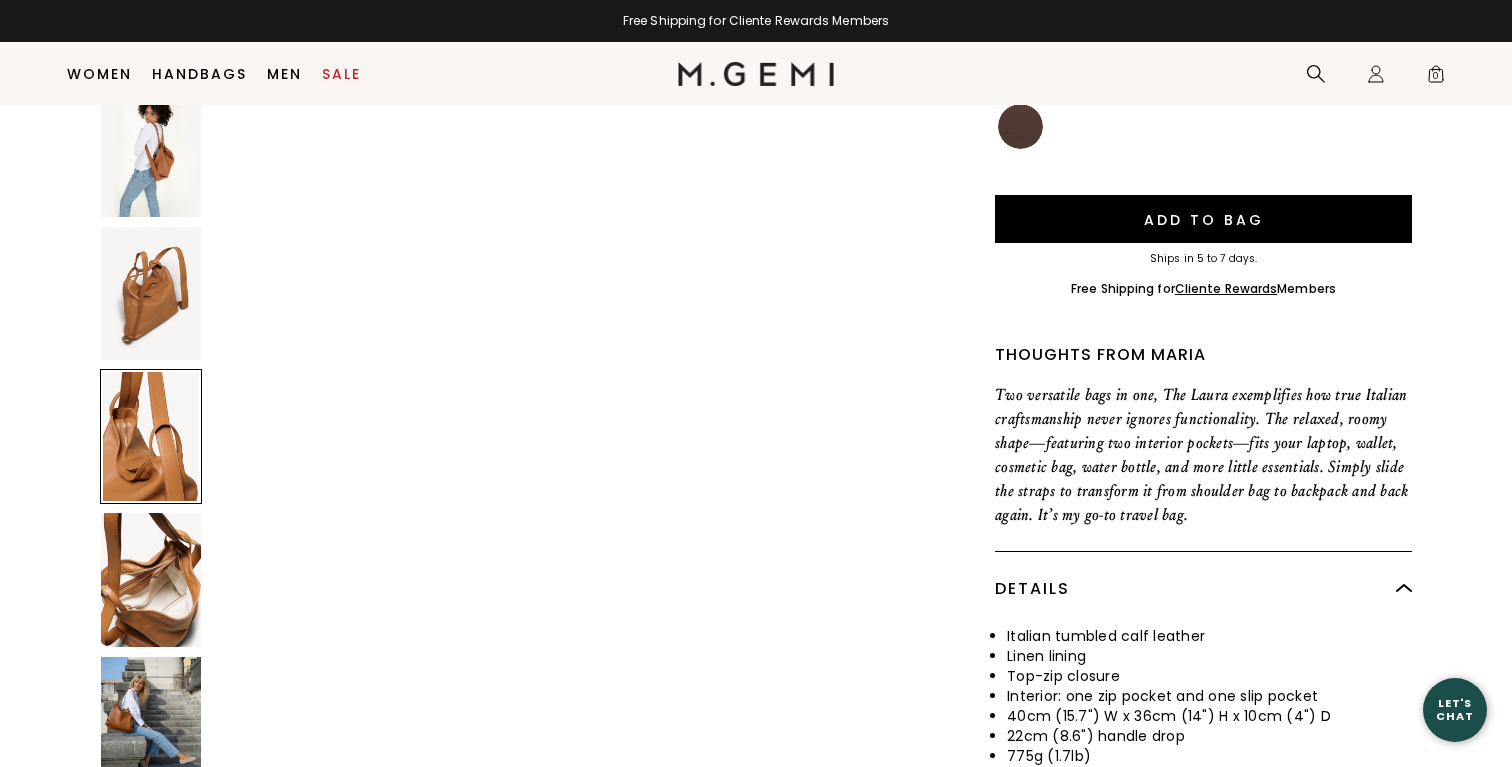 scroll, scrollTop: 3060, scrollLeft: 0, axis: vertical 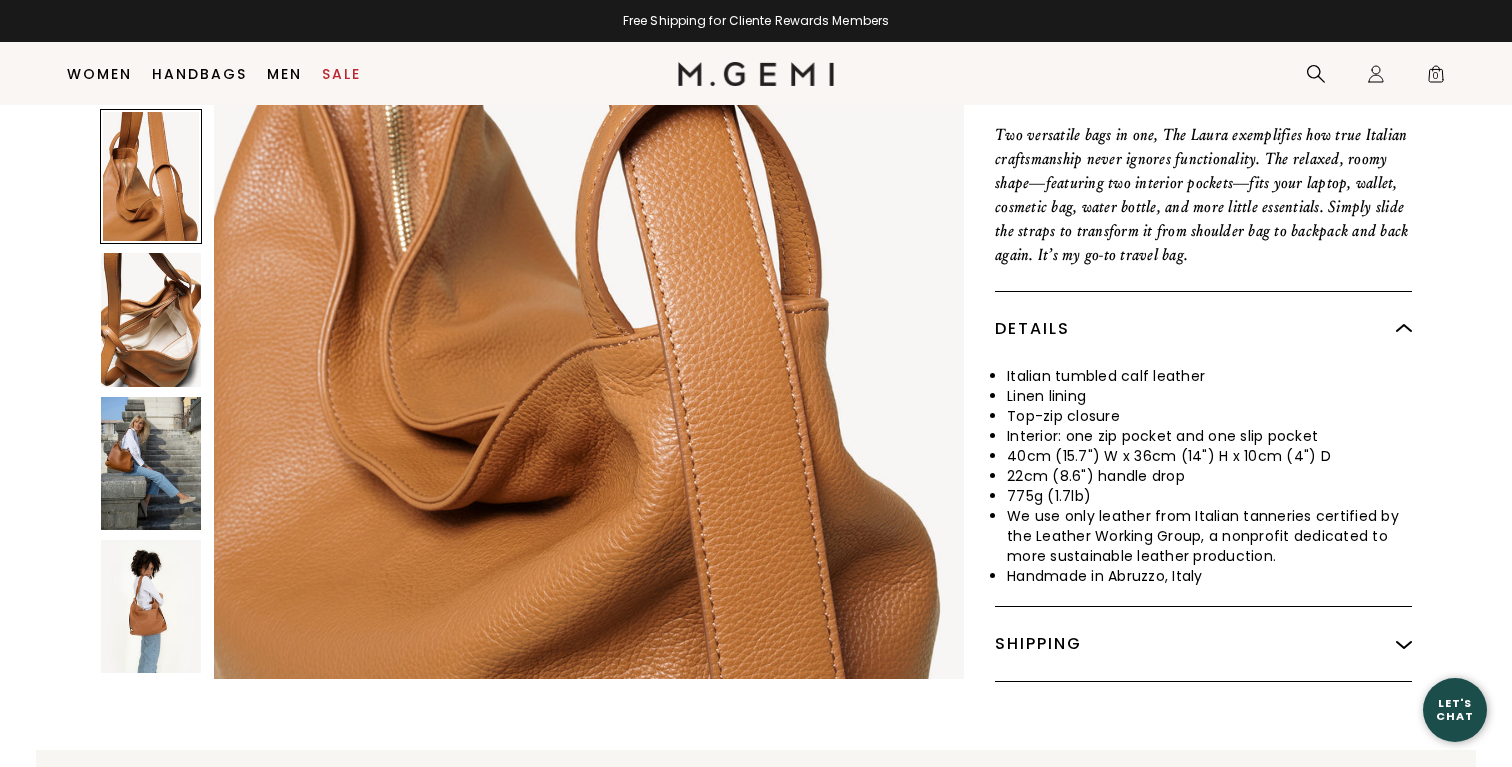 click at bounding box center (151, 463) 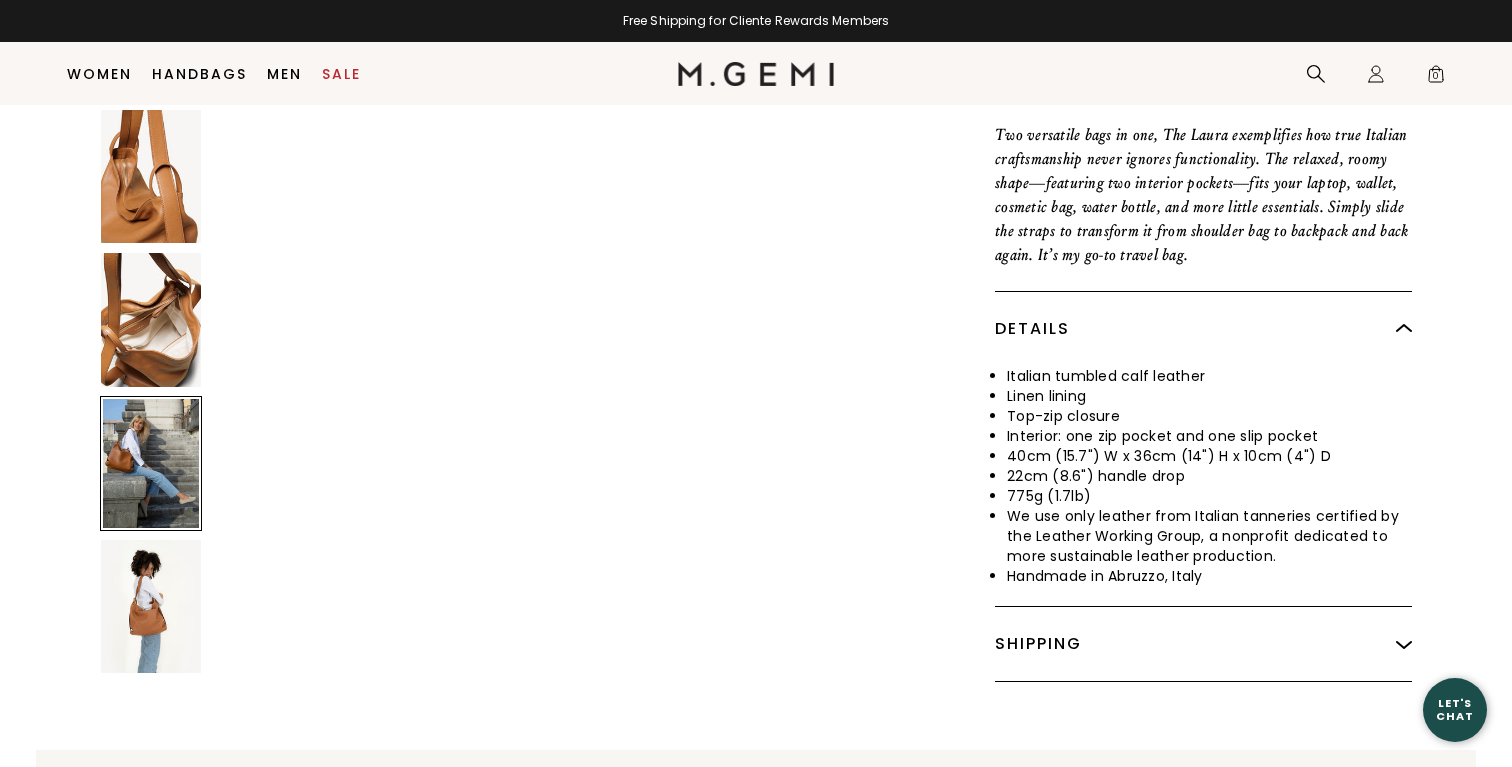 scroll, scrollTop: 5100, scrollLeft: 0, axis: vertical 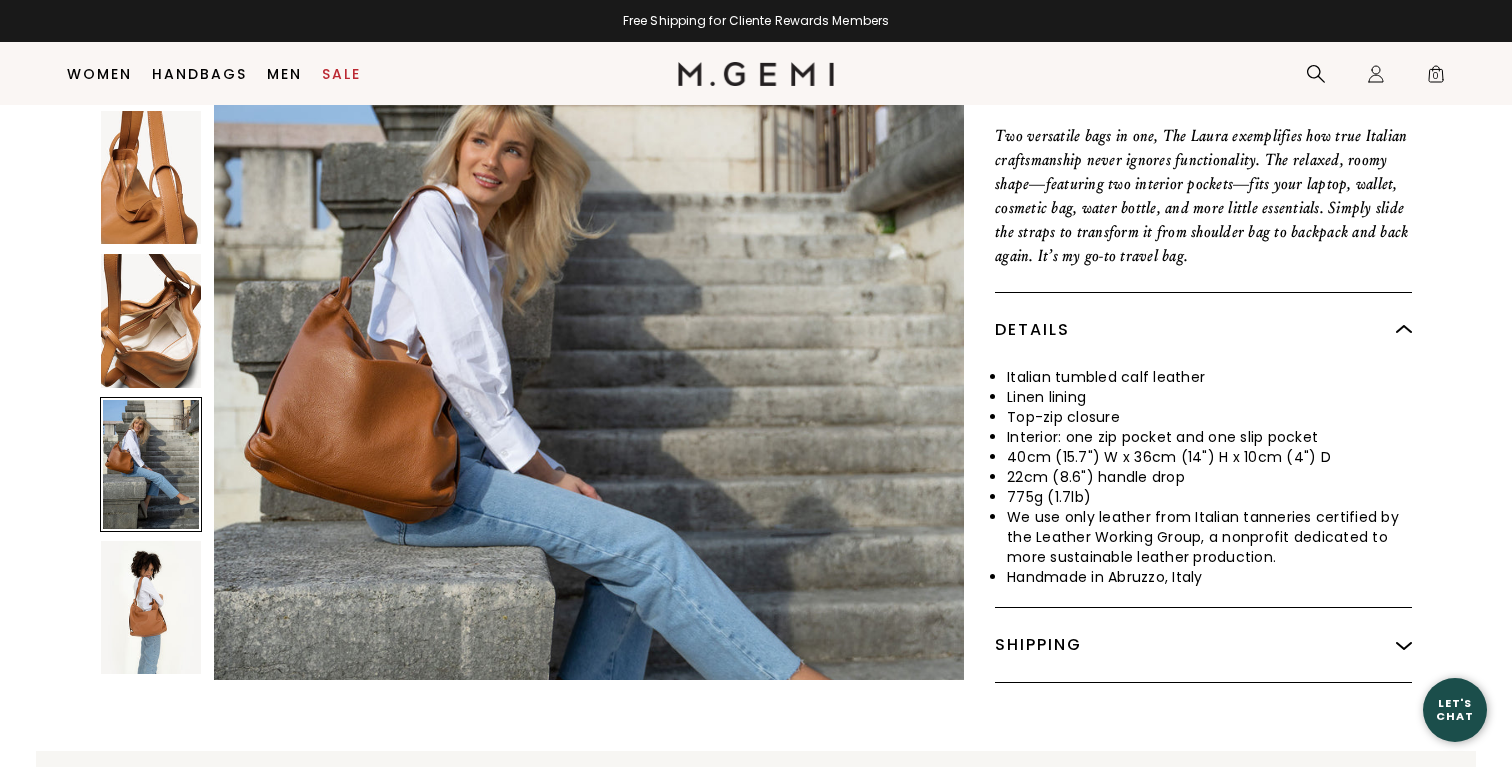click at bounding box center (151, 320) 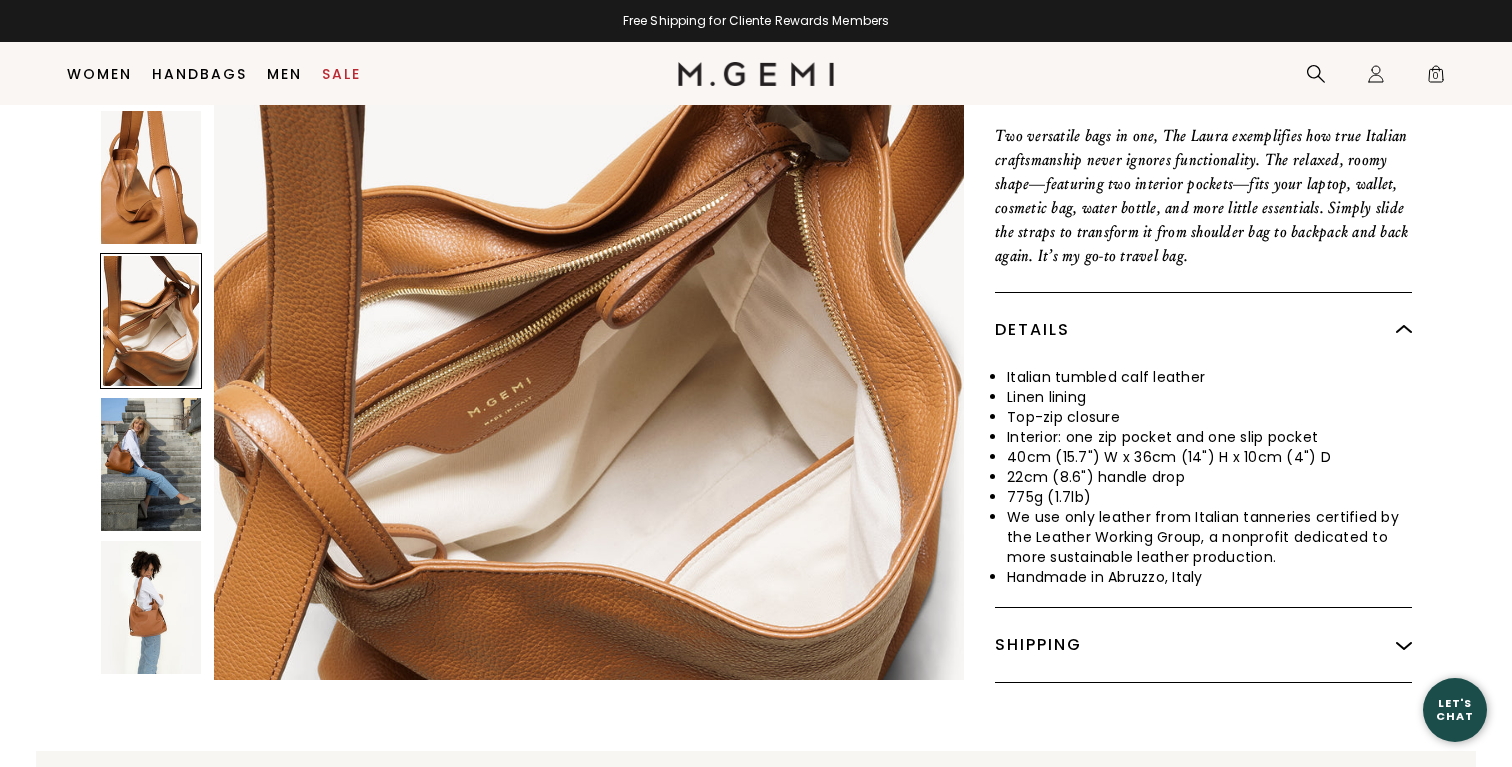 scroll, scrollTop: 3911, scrollLeft: 0, axis: vertical 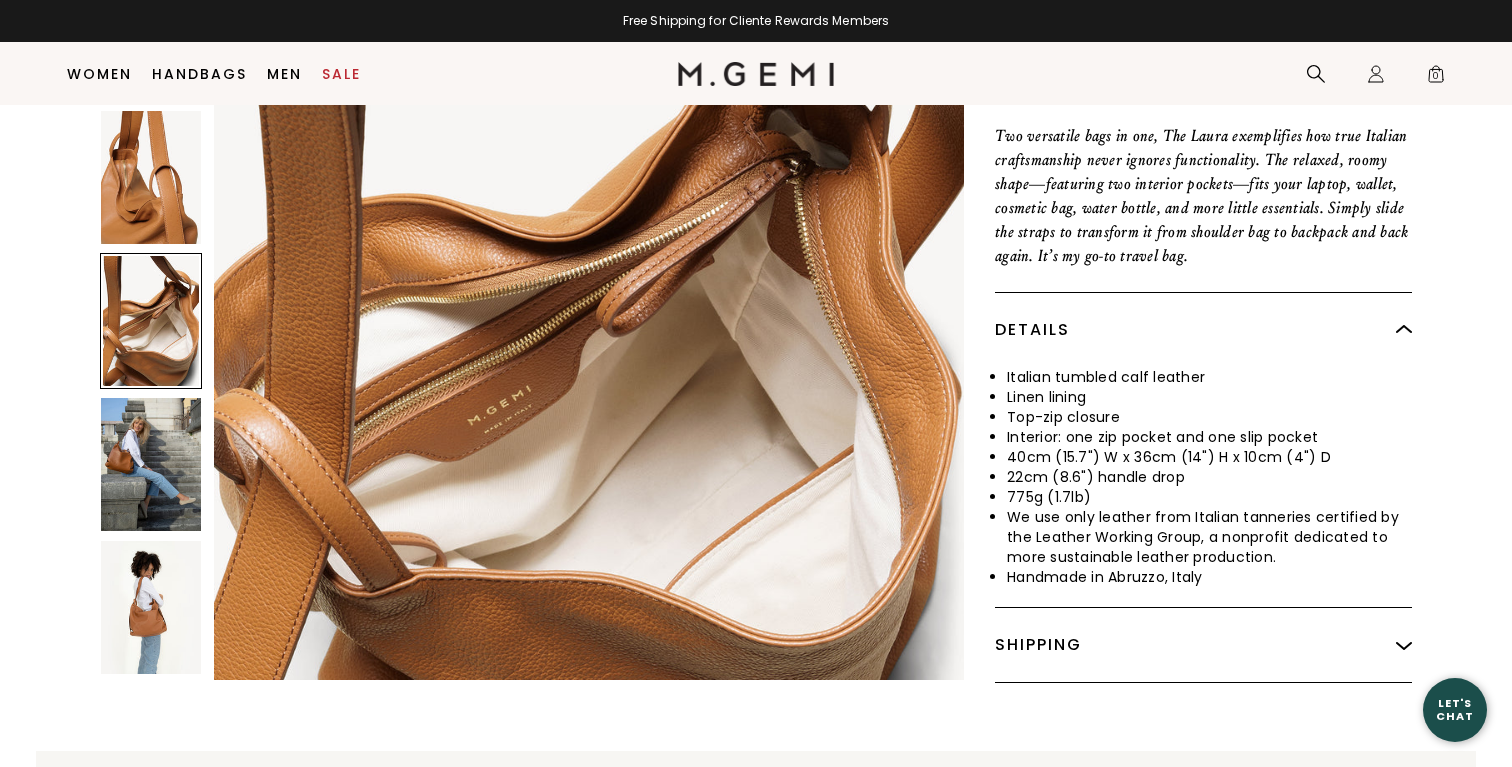 click at bounding box center [151, 607] 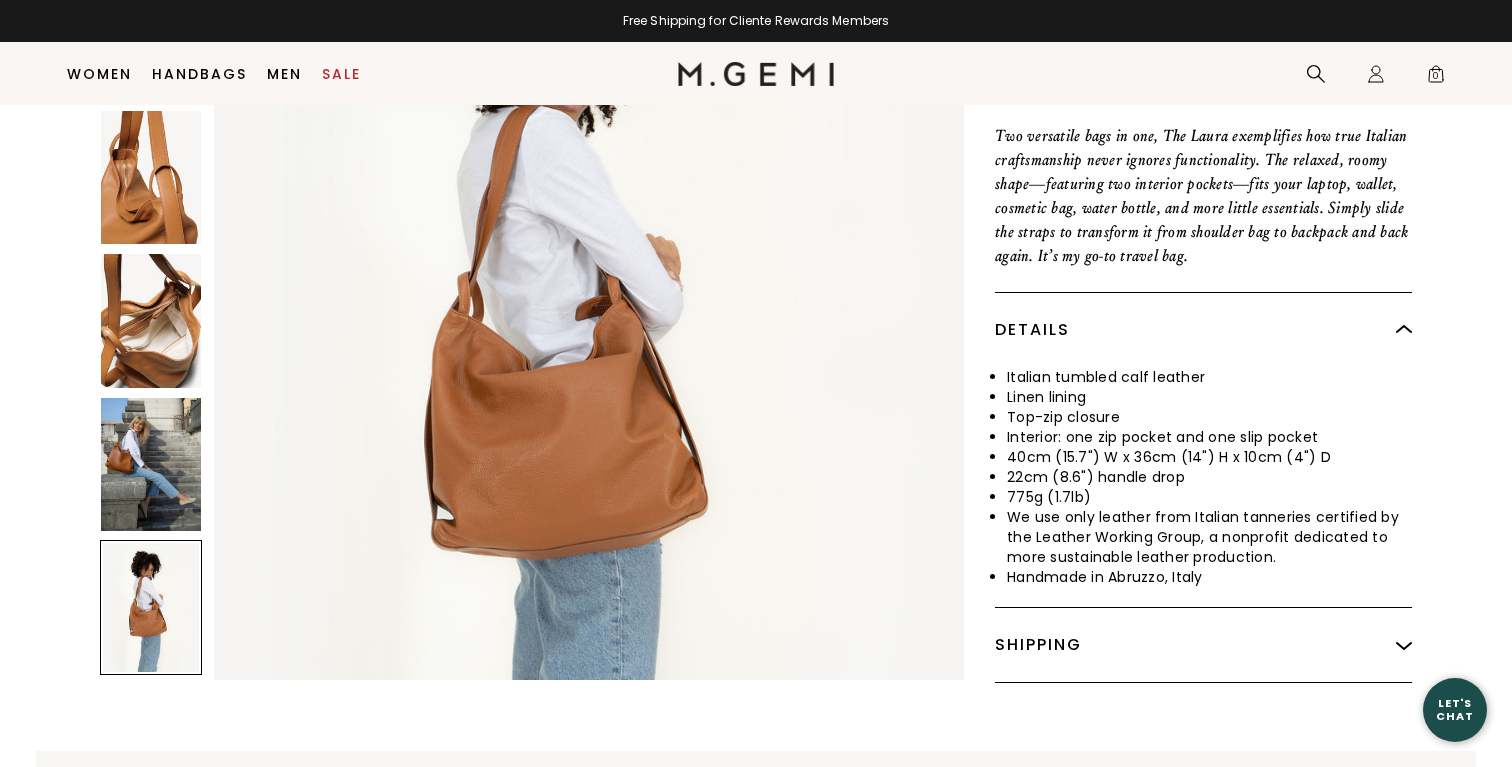 scroll, scrollTop: 5950, scrollLeft: 0, axis: vertical 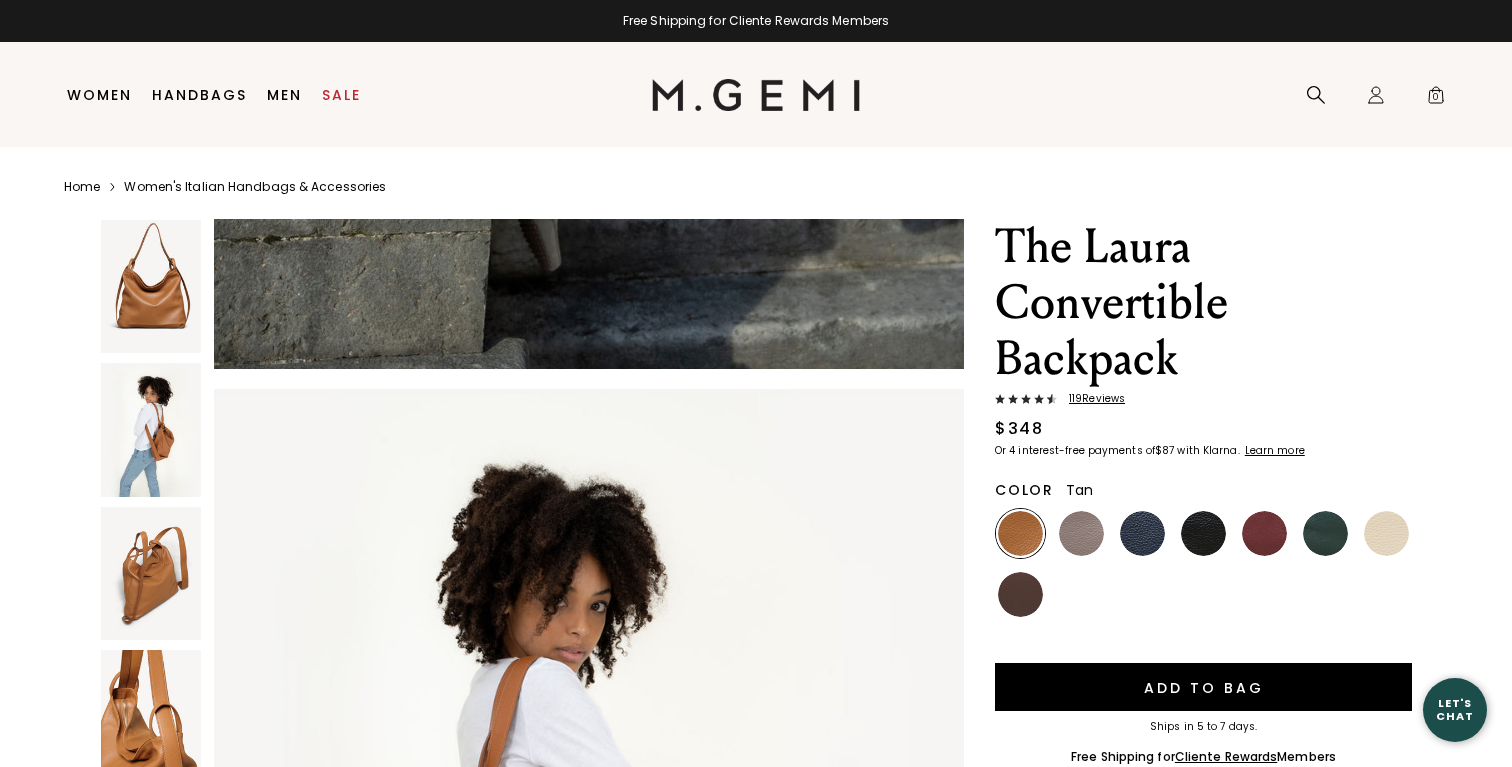 click on "119  Review s" at bounding box center (1091, 399) 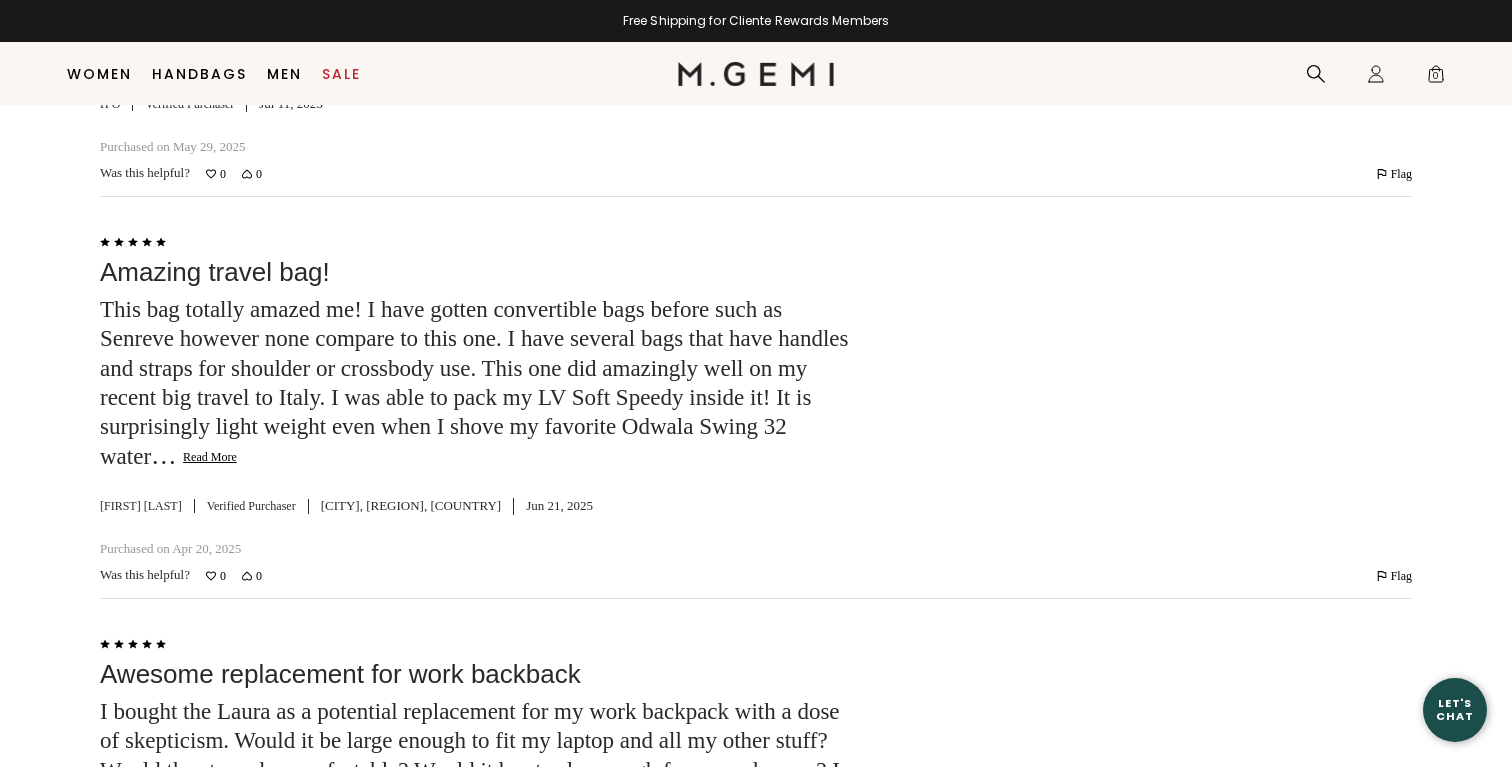 scroll, scrollTop: 4822, scrollLeft: 0, axis: vertical 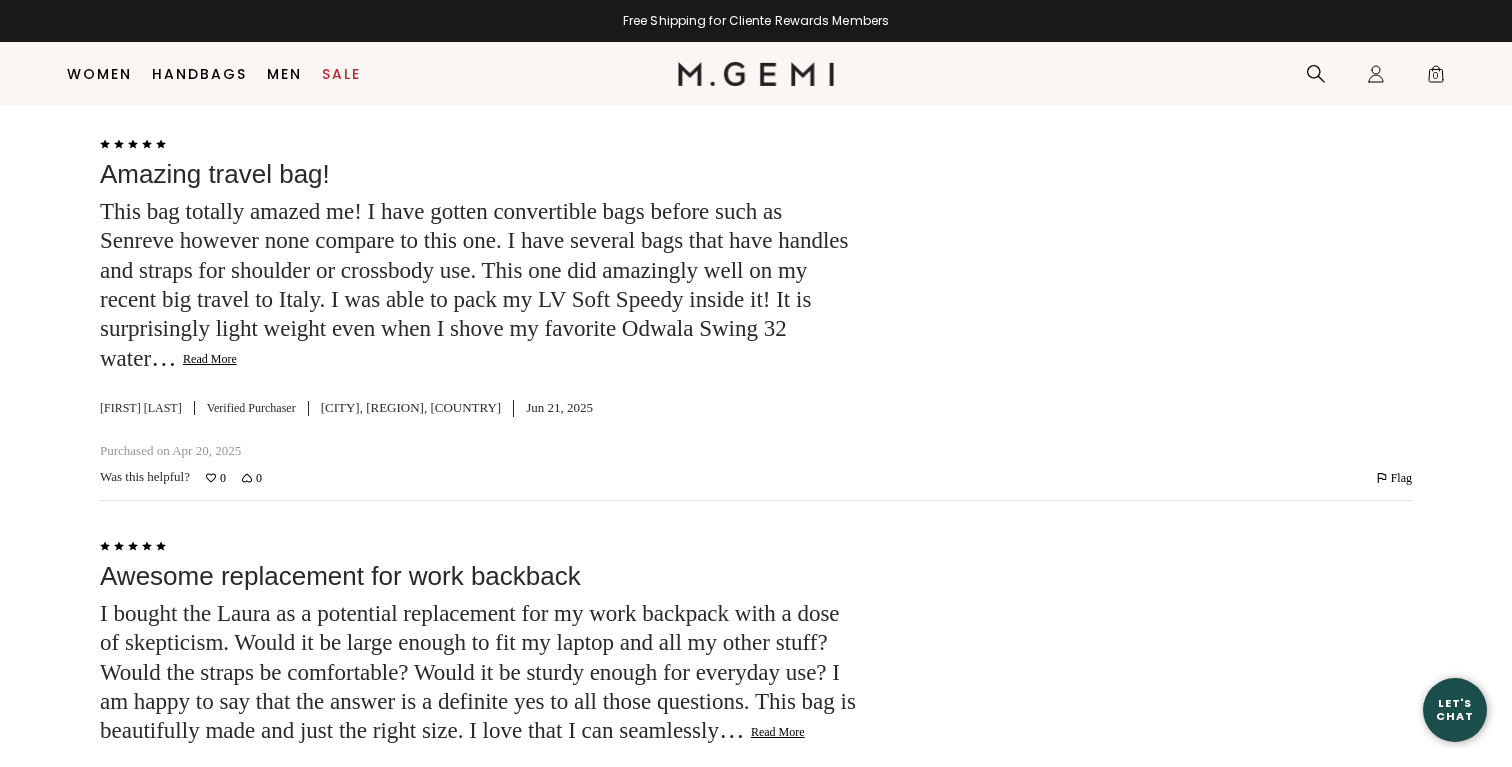 click on "Read More" 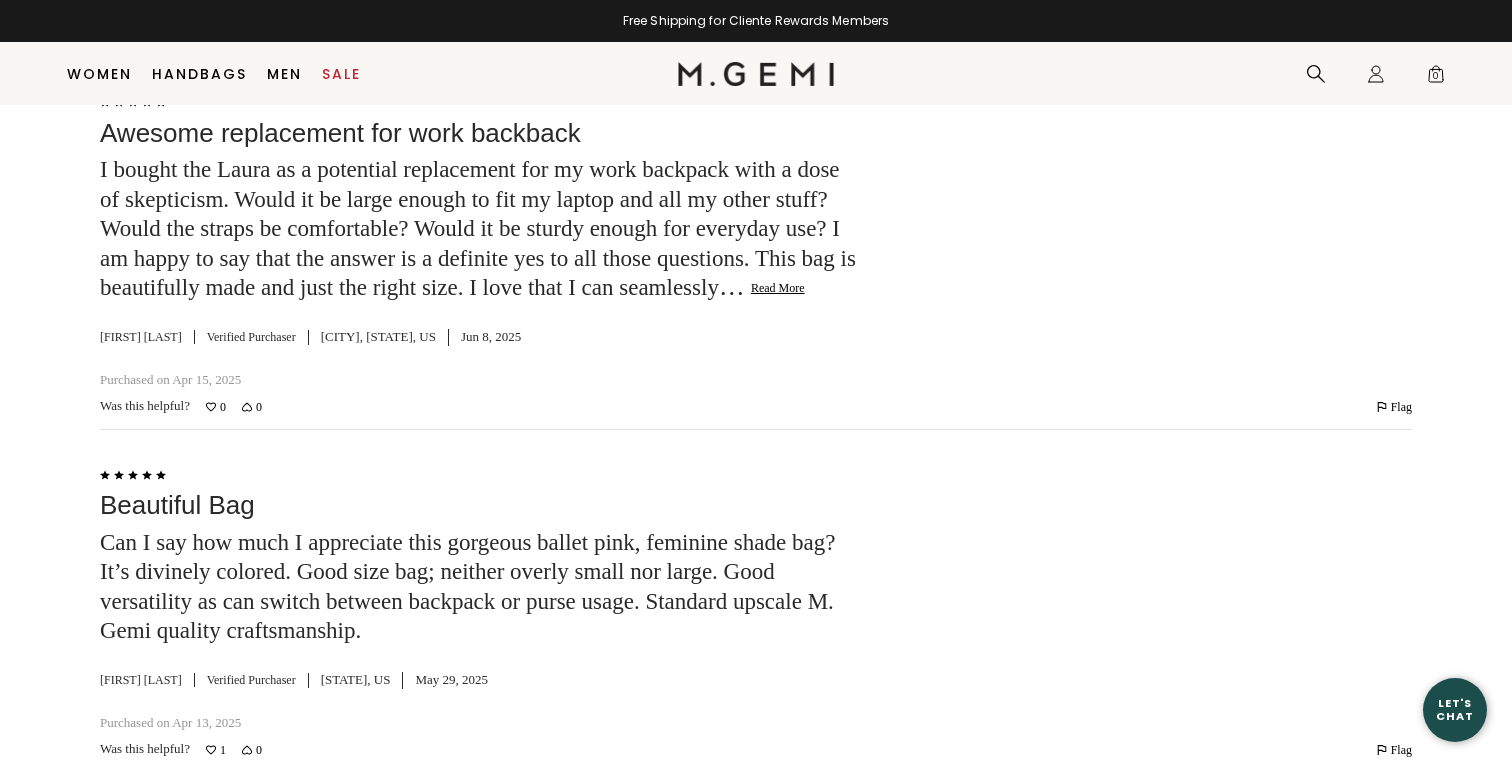 scroll, scrollTop: 5505, scrollLeft: 0, axis: vertical 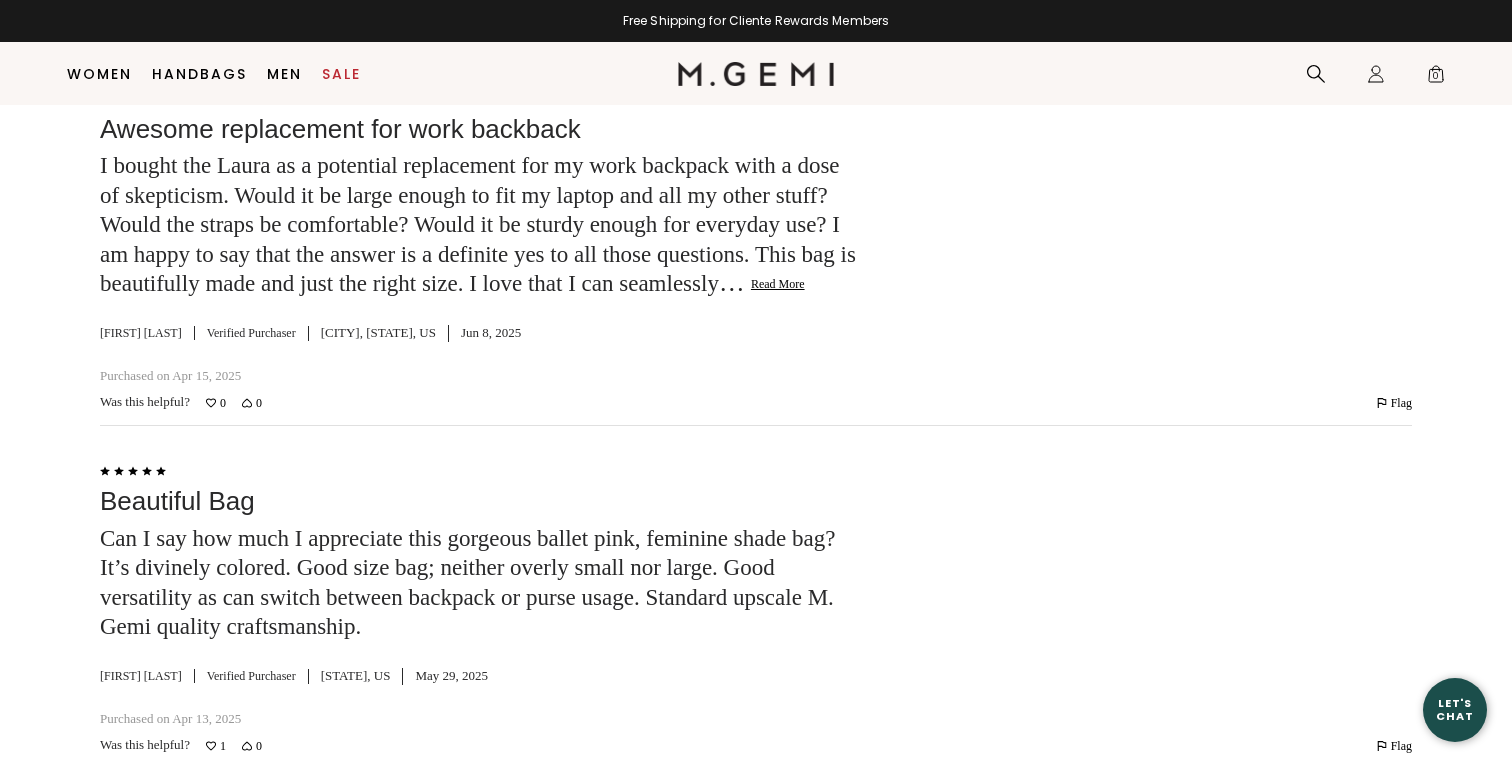 click on "Read More" 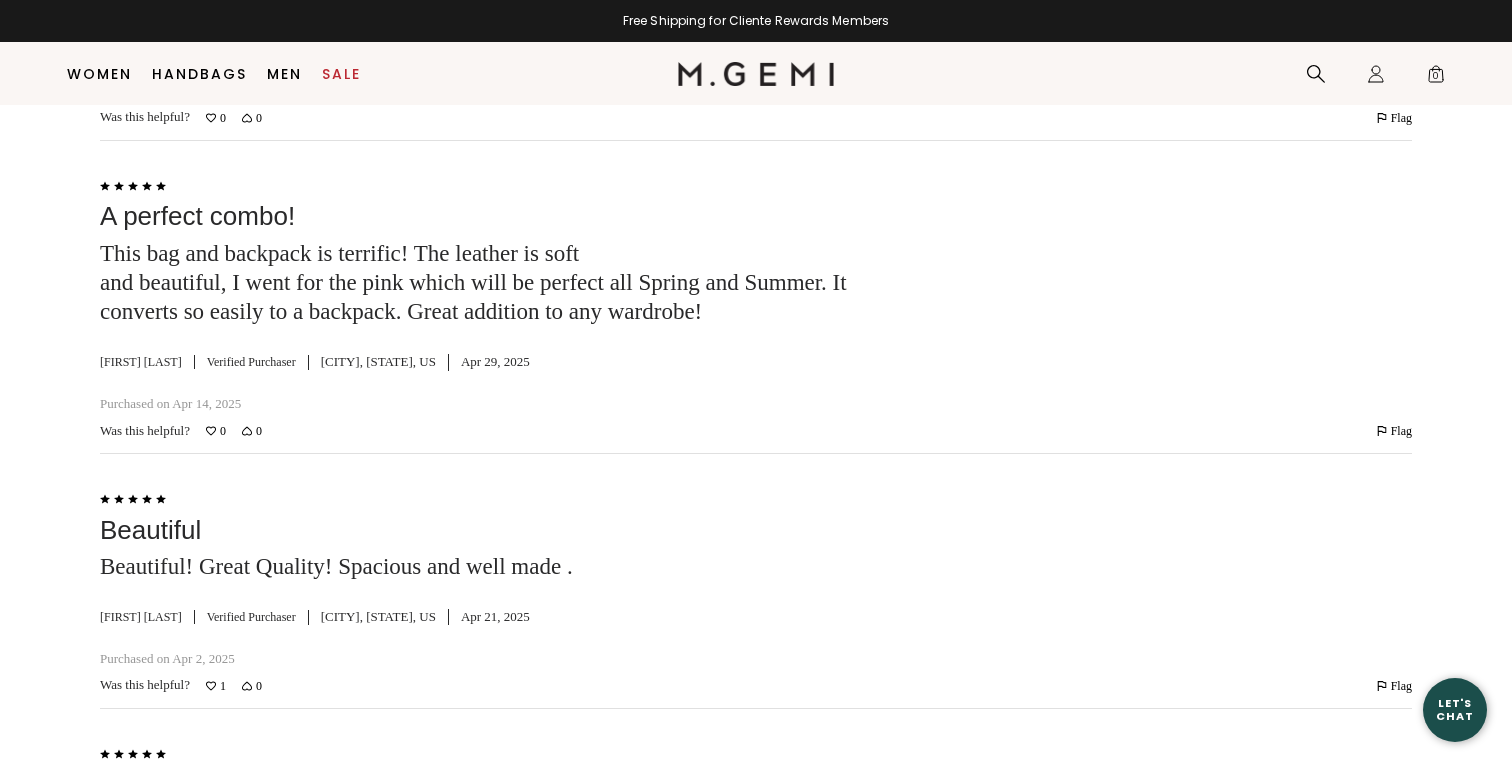scroll, scrollTop: 8065, scrollLeft: 0, axis: vertical 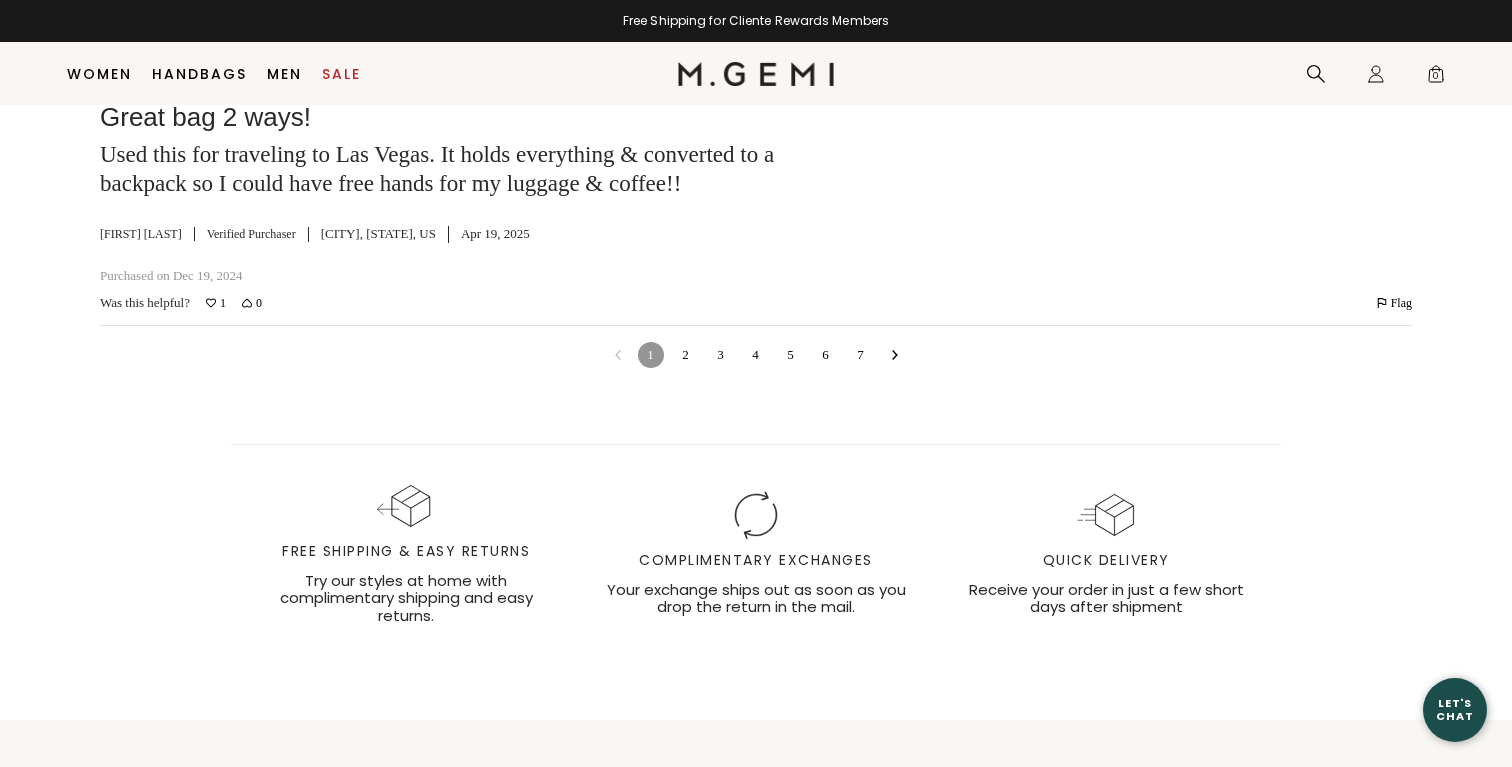 click on "2" at bounding box center (686, 355) 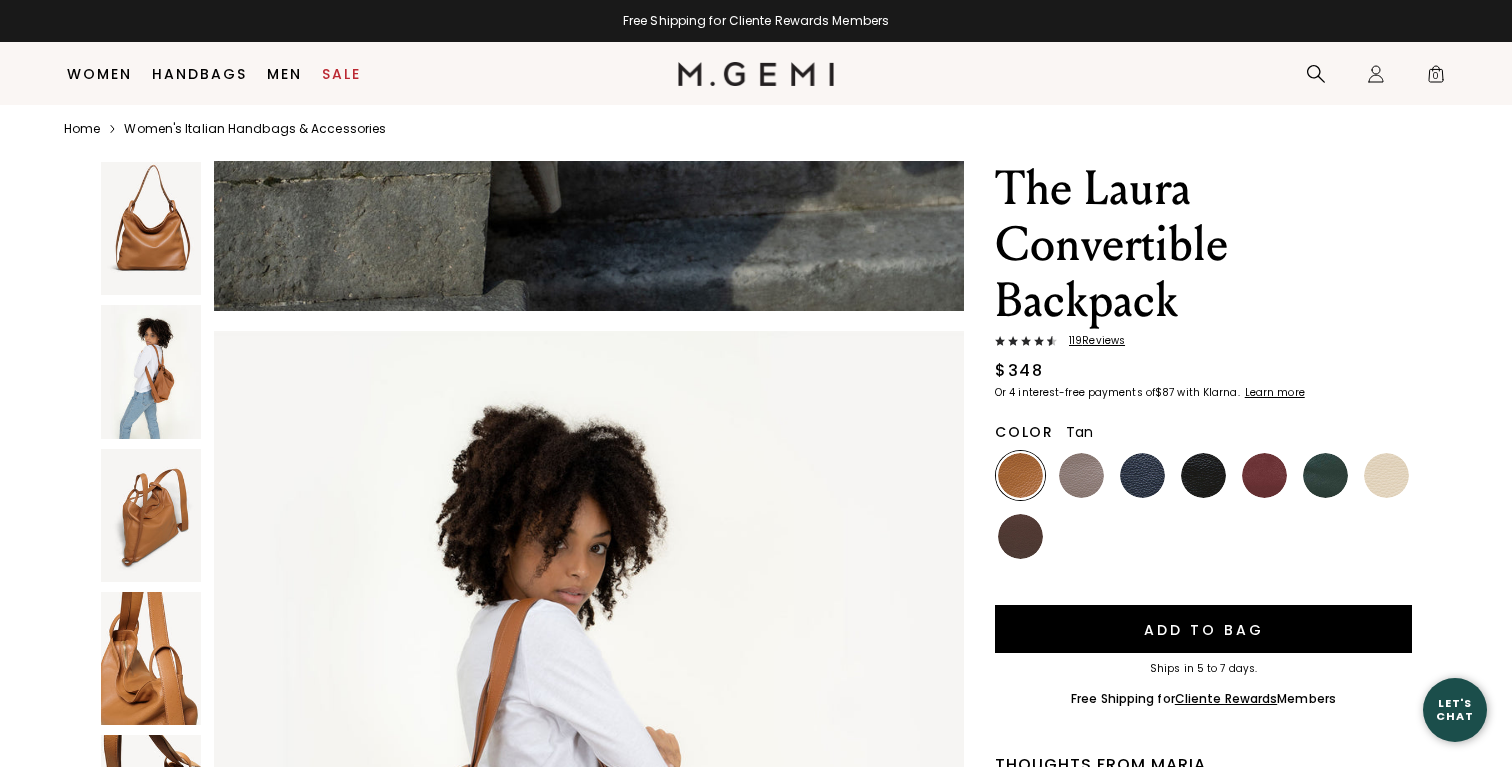 scroll, scrollTop: 0, scrollLeft: 0, axis: both 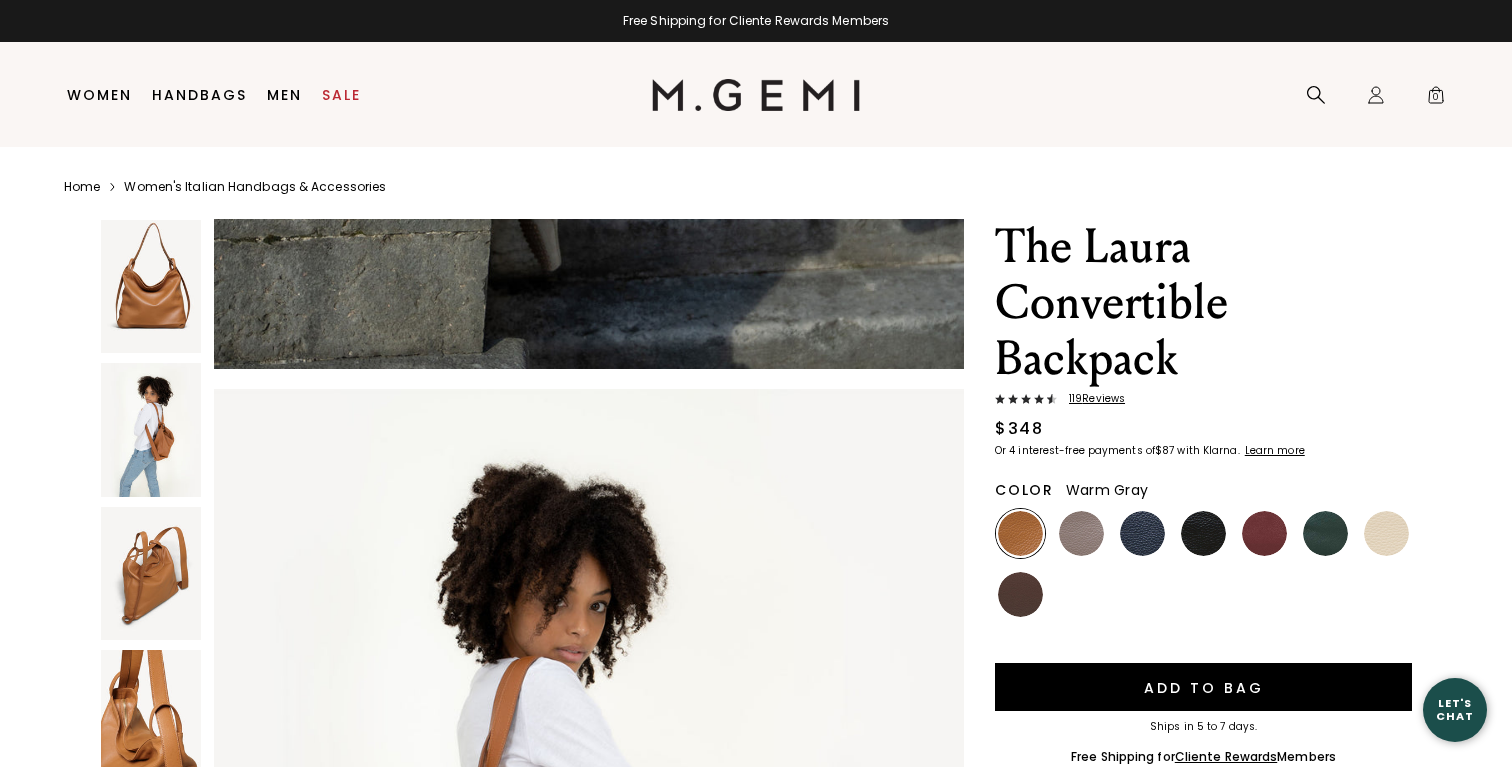 click at bounding box center (1081, 533) 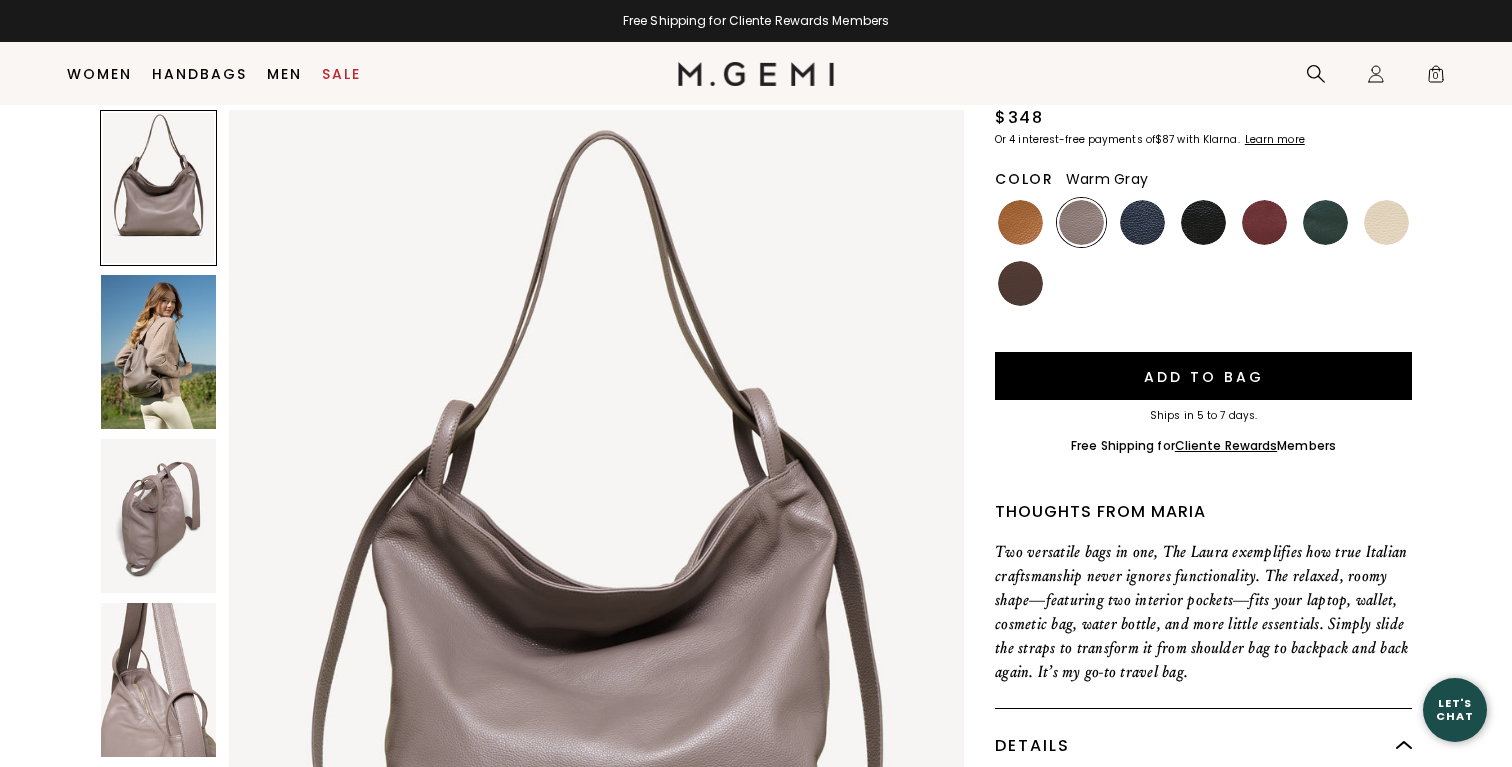 scroll, scrollTop: 273, scrollLeft: 0, axis: vertical 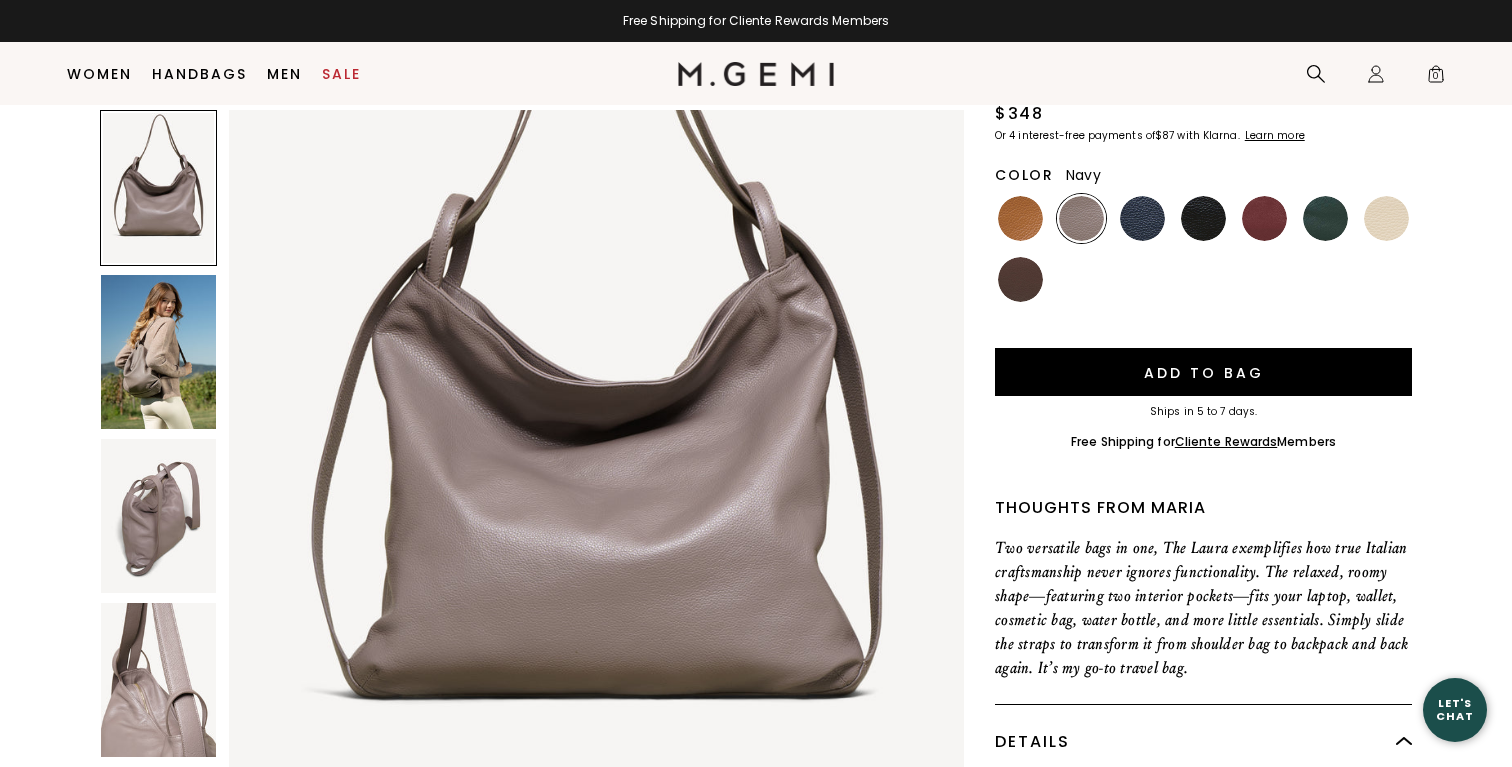 click at bounding box center [1142, 218] 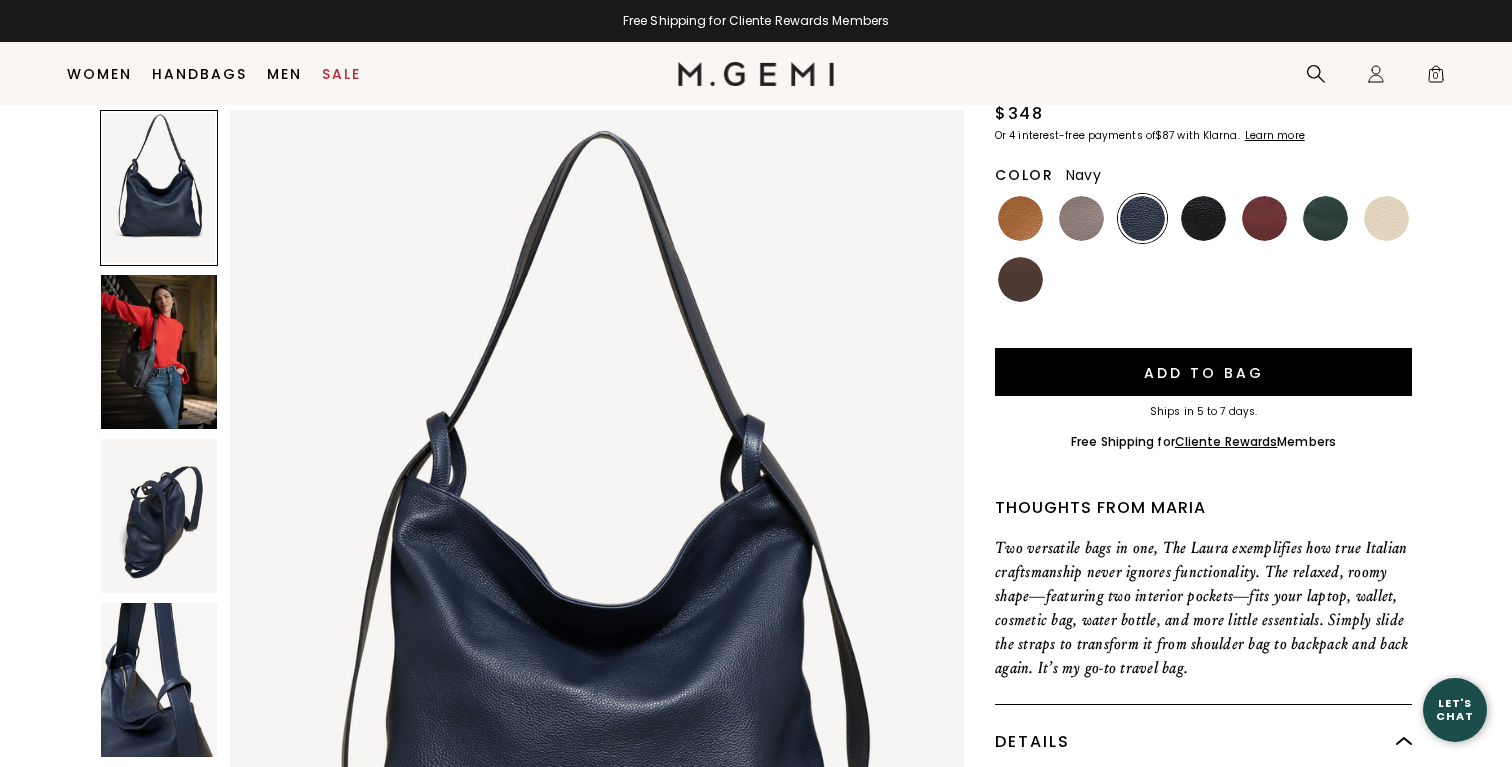 scroll, scrollTop: 0, scrollLeft: 0, axis: both 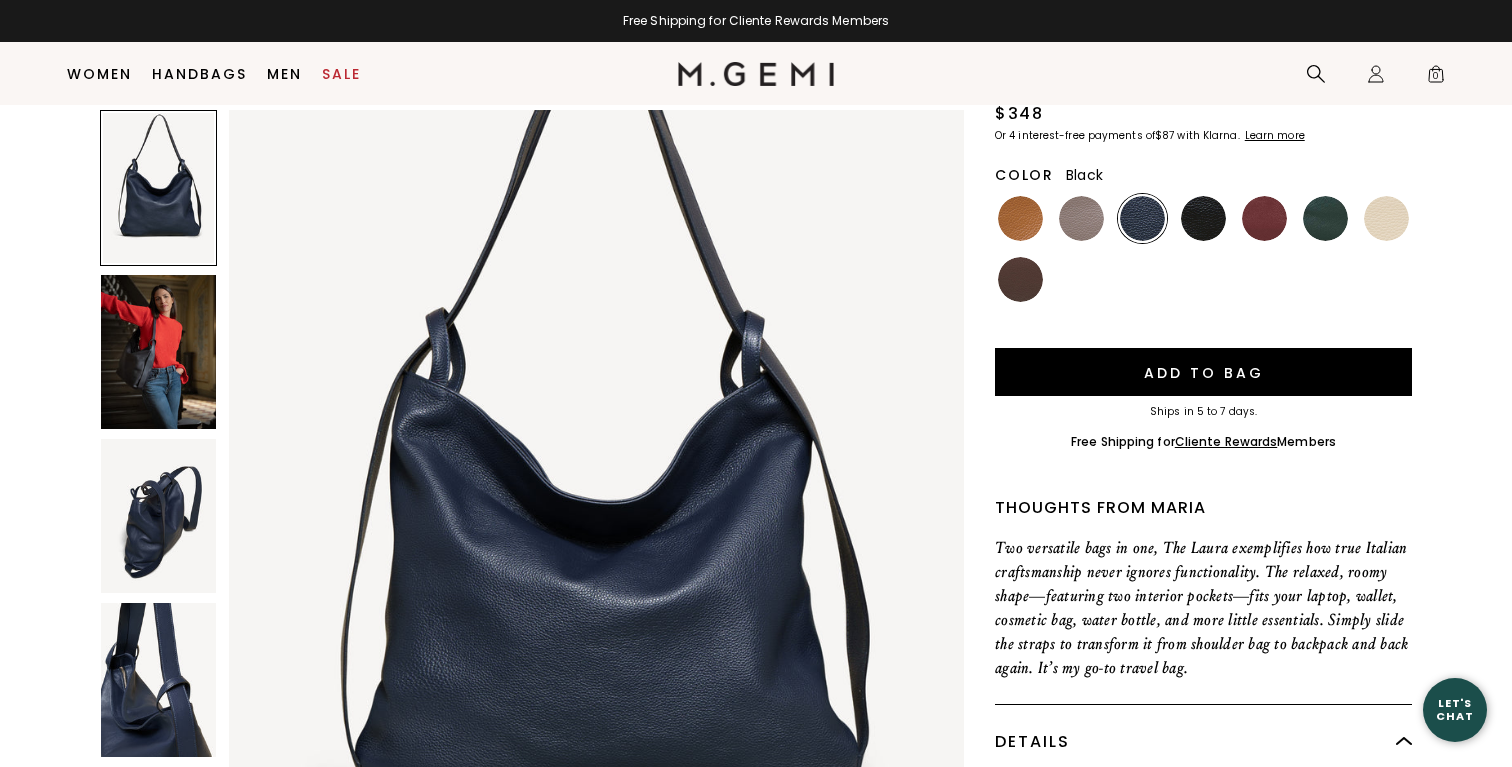 click at bounding box center [1203, 218] 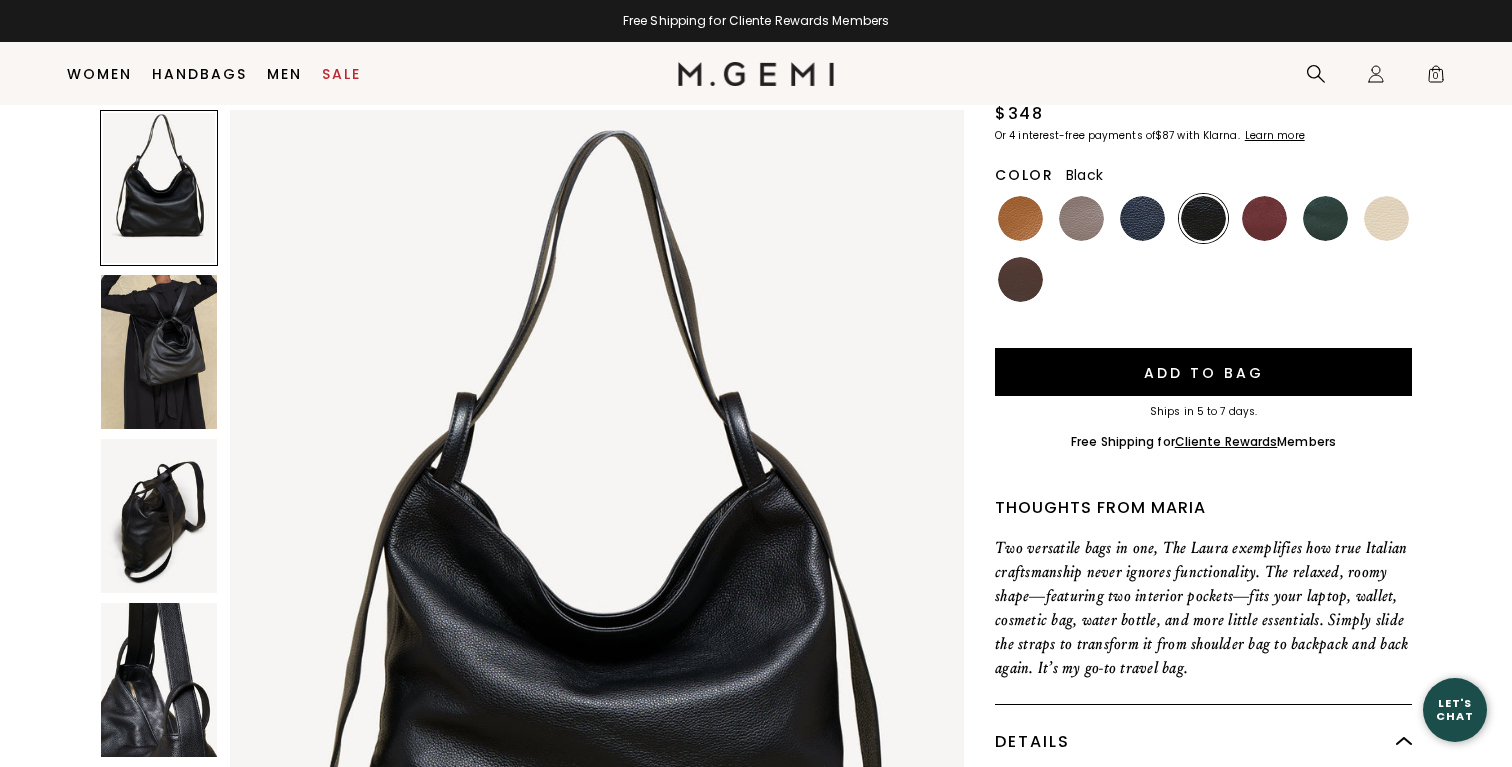 scroll, scrollTop: 0, scrollLeft: 0, axis: both 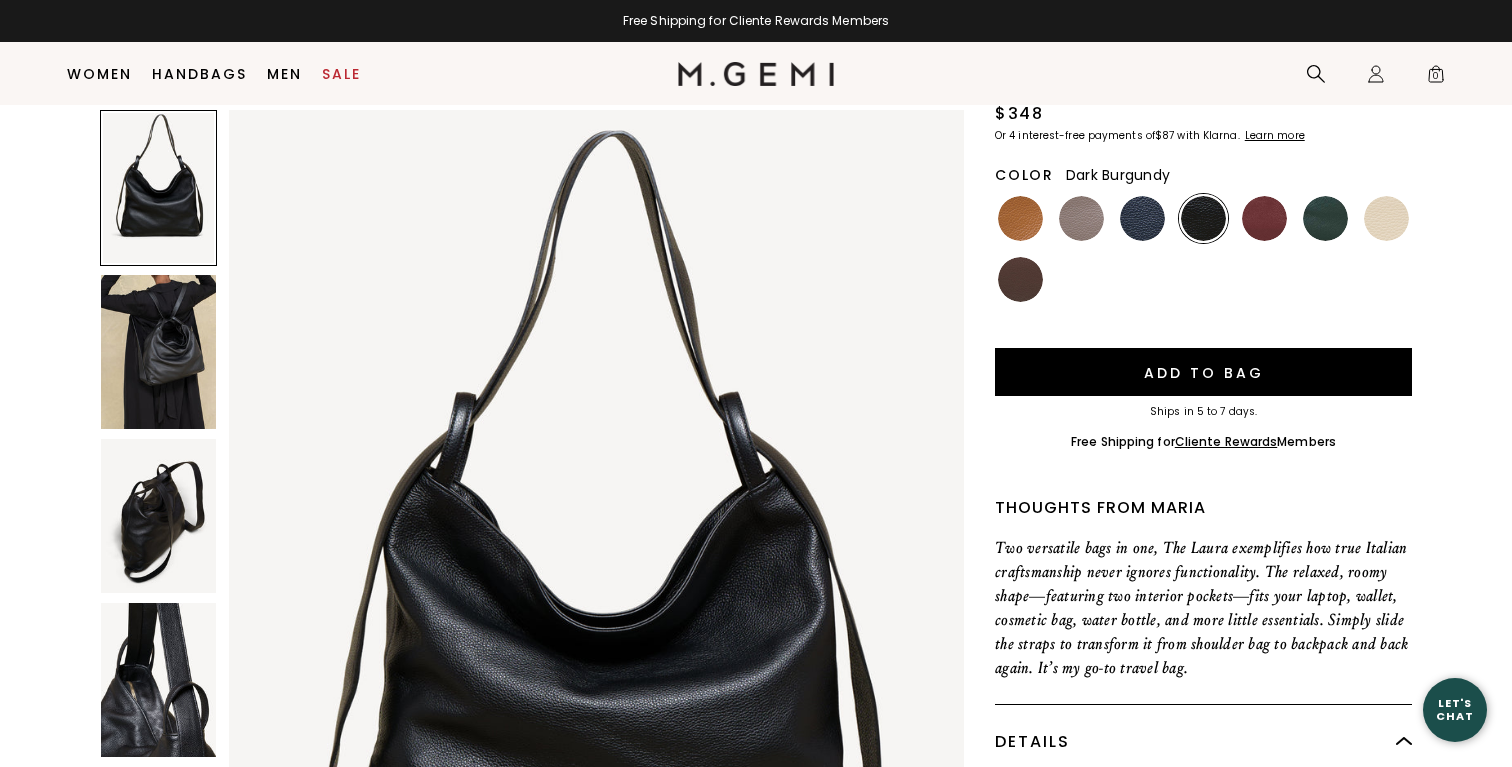 click at bounding box center [1264, 218] 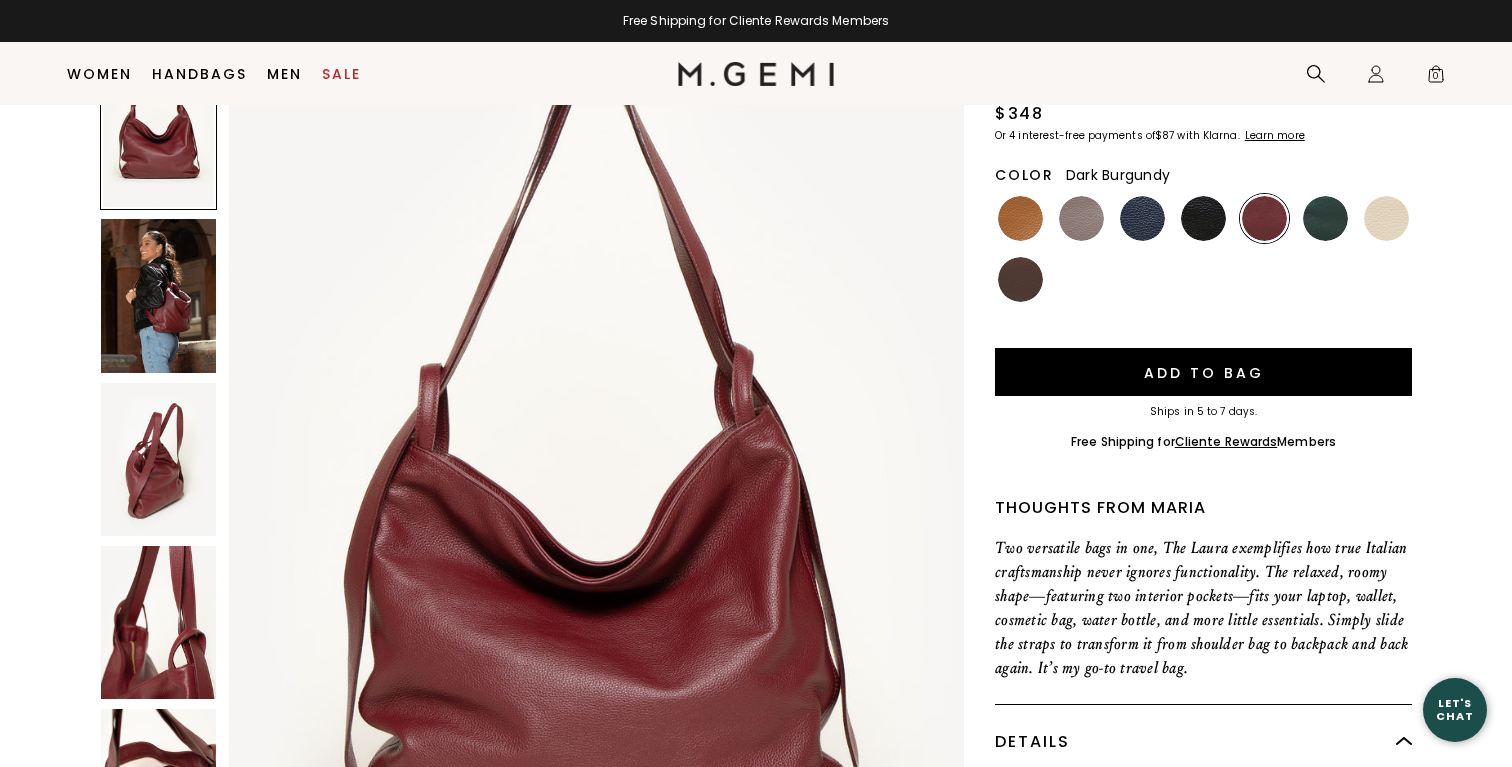 scroll, scrollTop: 0, scrollLeft: 0, axis: both 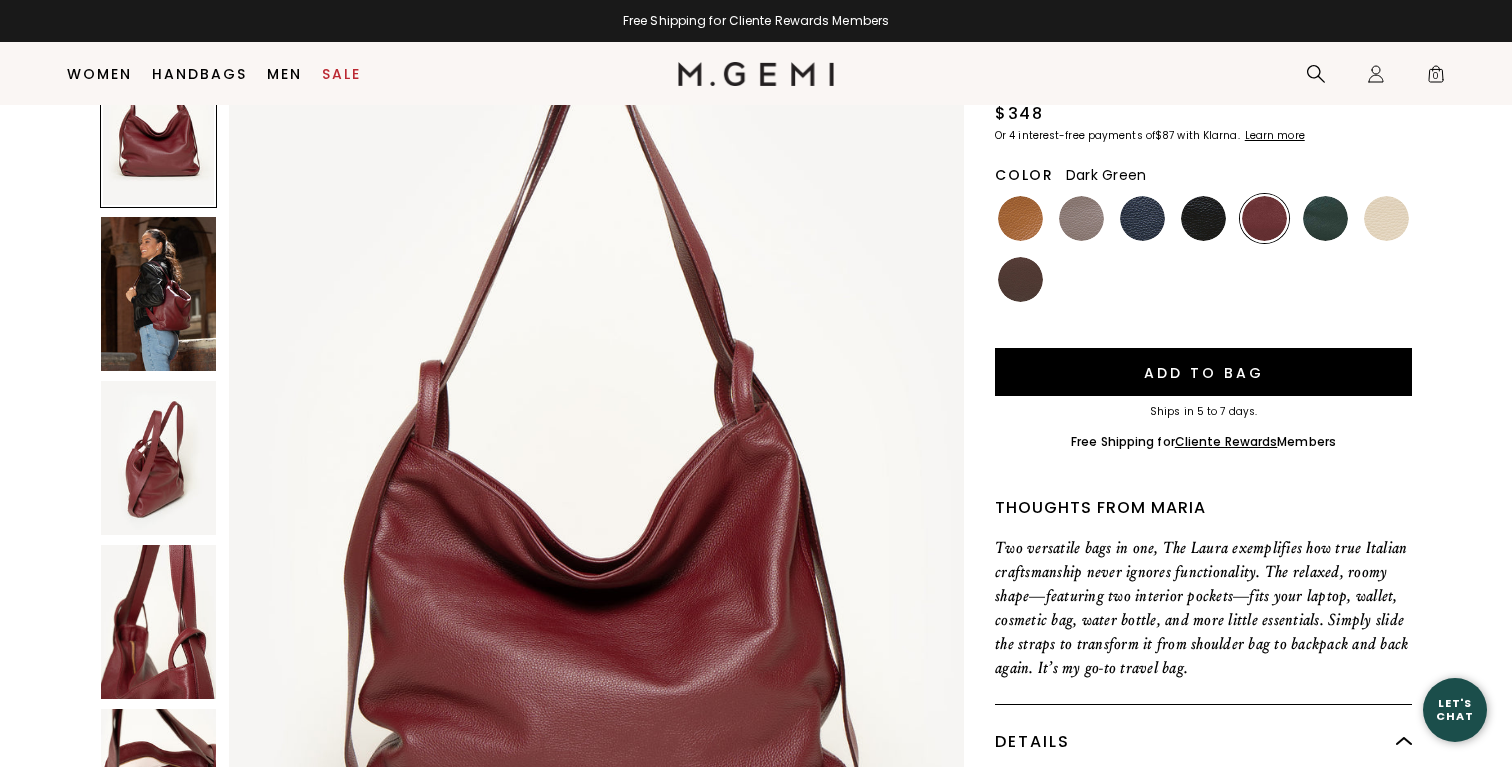 click at bounding box center (1325, 218) 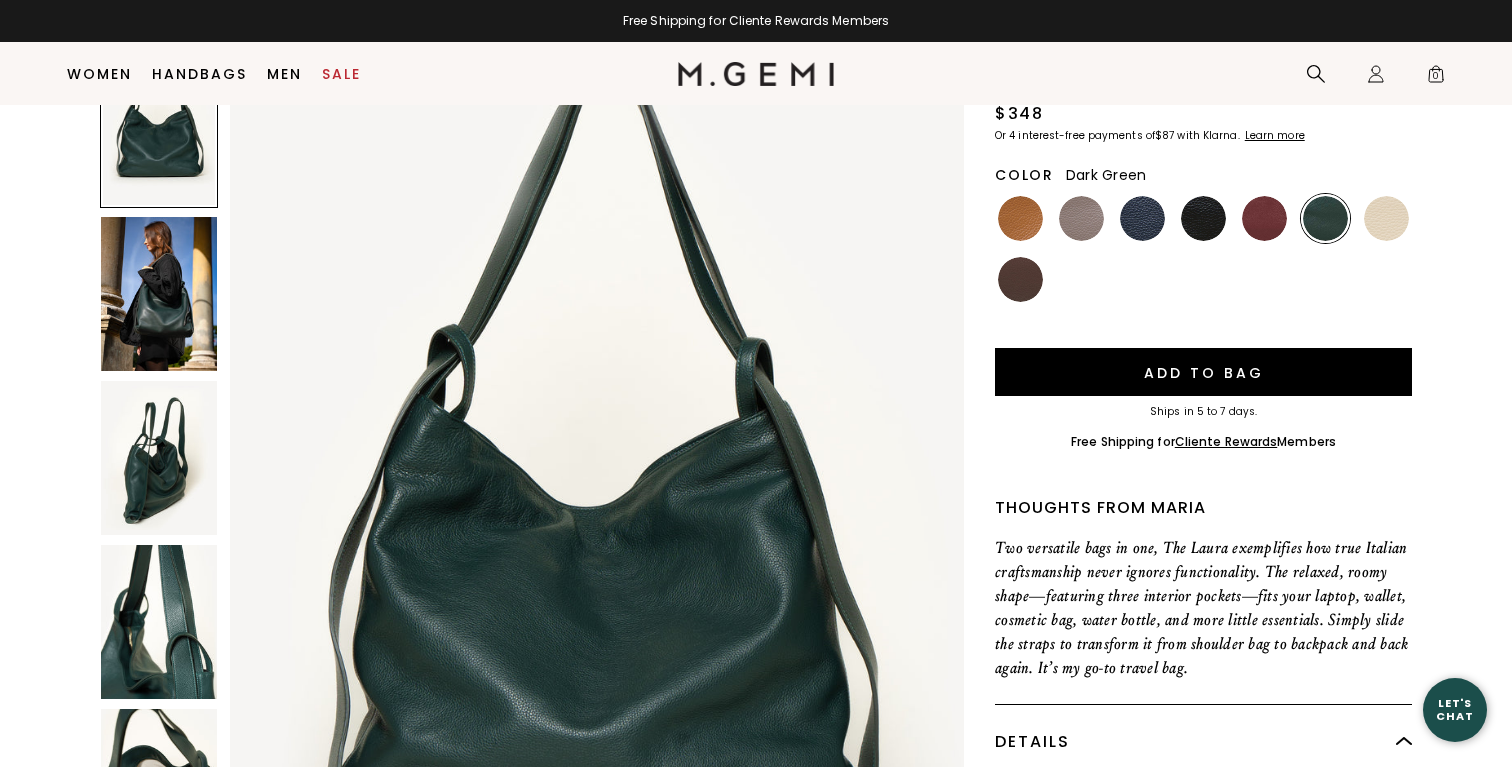 scroll, scrollTop: 0, scrollLeft: 0, axis: both 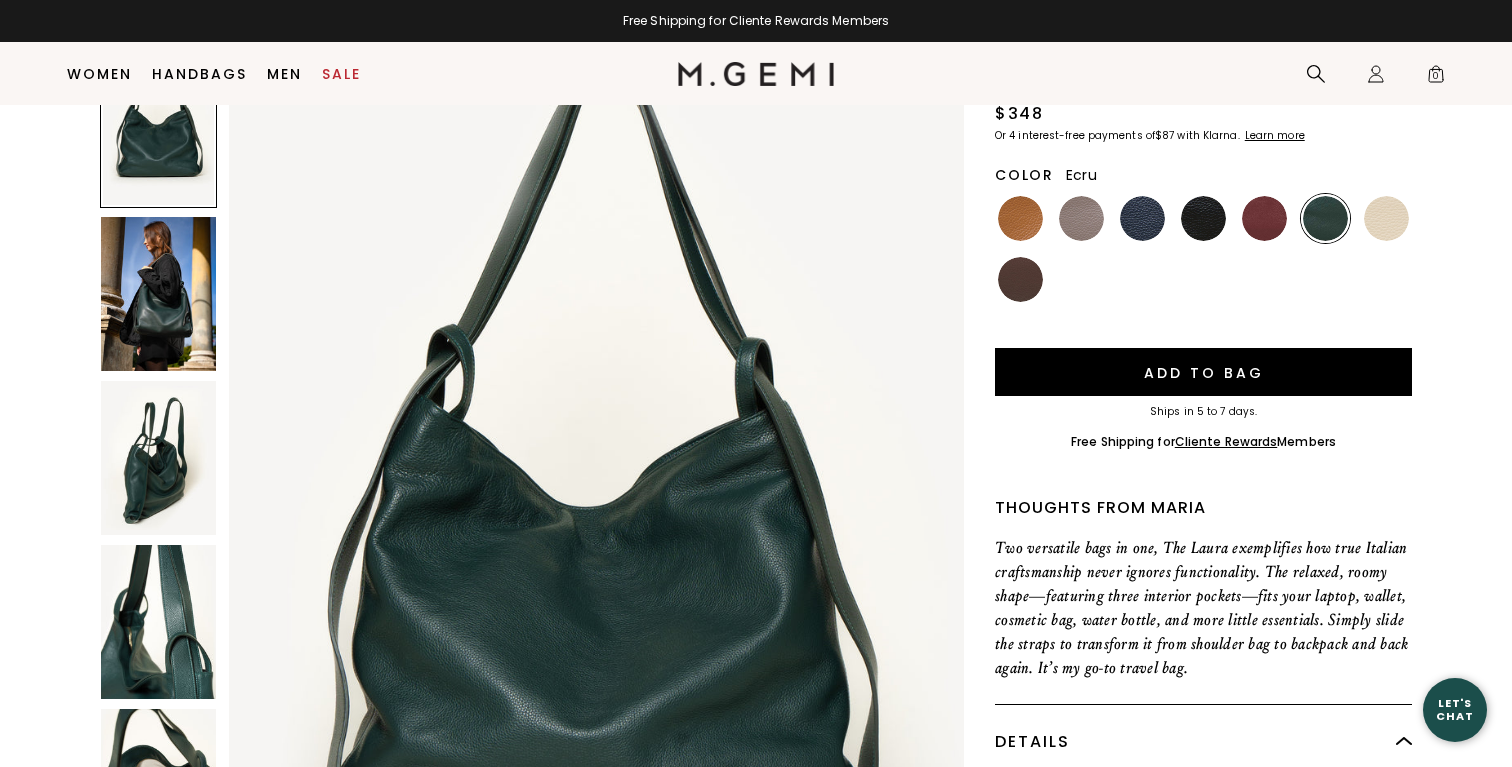 click at bounding box center [1386, 218] 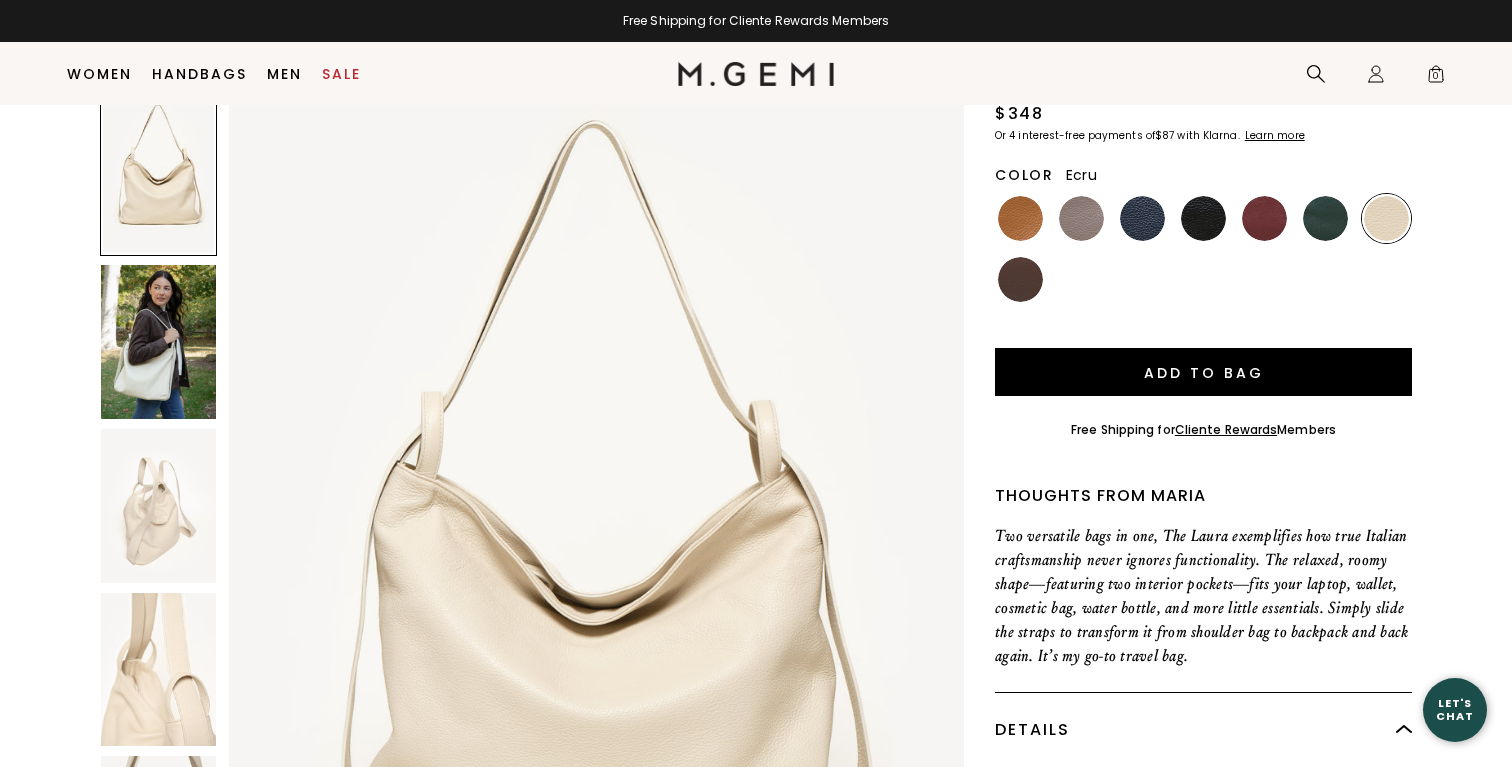 scroll, scrollTop: 0, scrollLeft: 0, axis: both 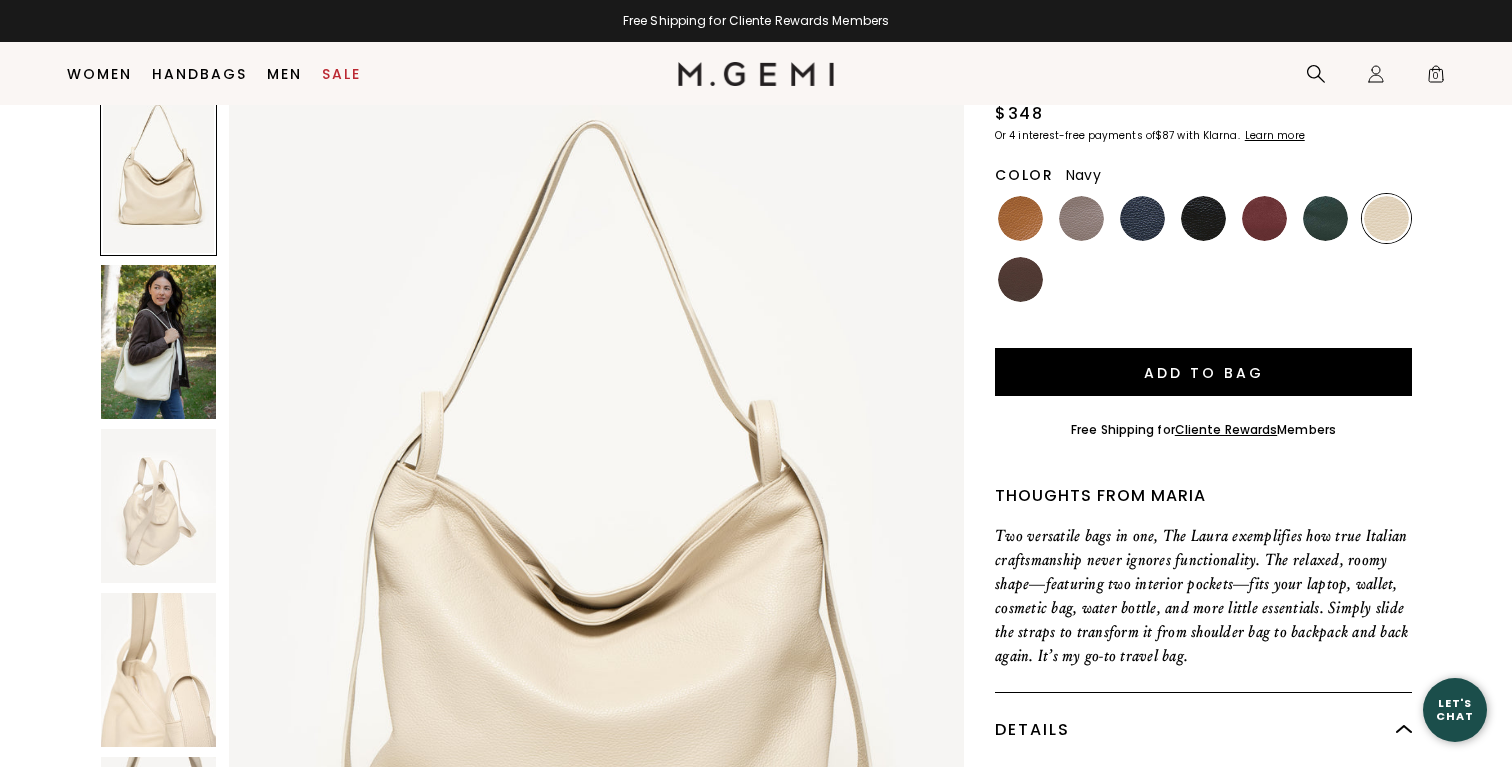 click at bounding box center (1020, 279) 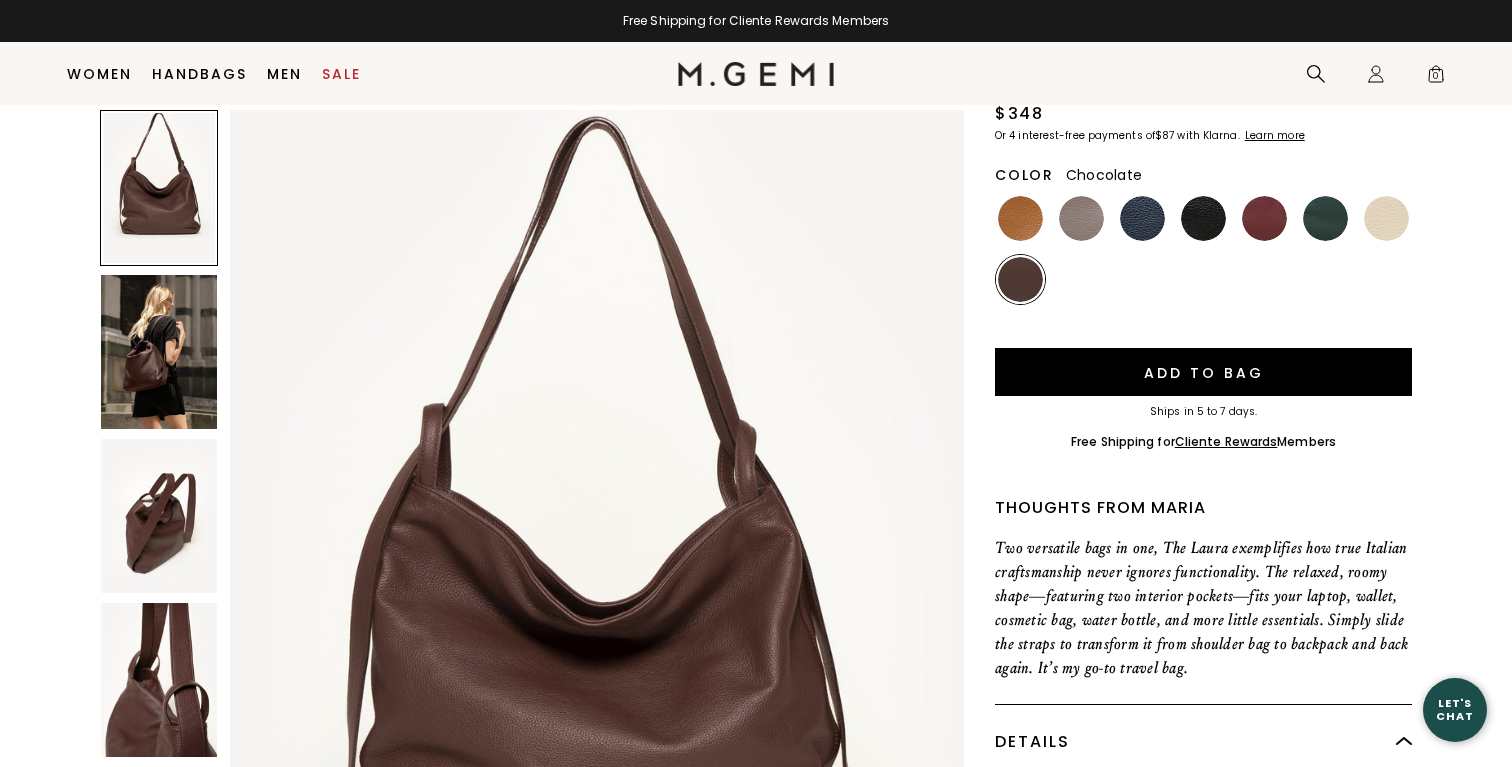 scroll, scrollTop: 0, scrollLeft: 0, axis: both 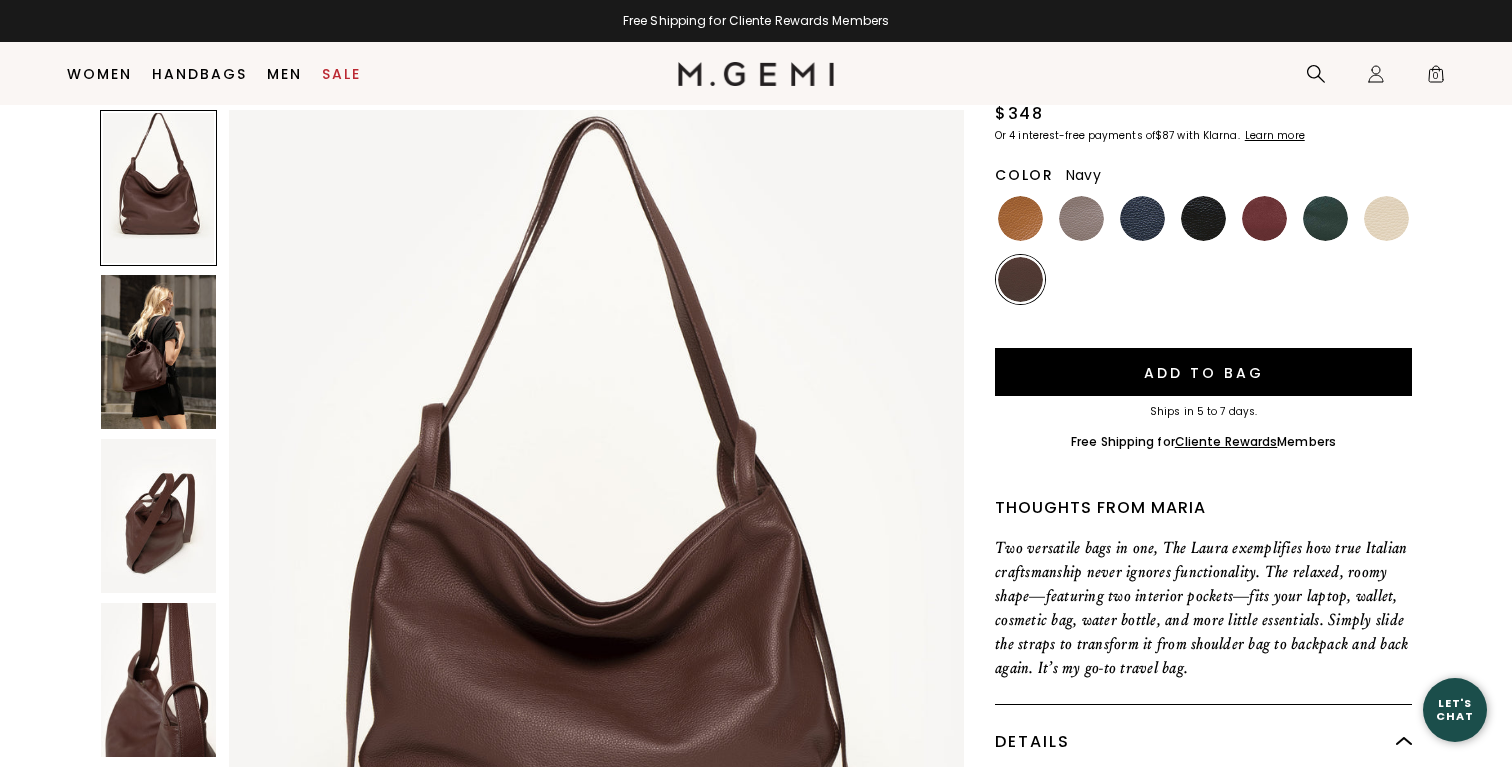 click at bounding box center [1142, 218] 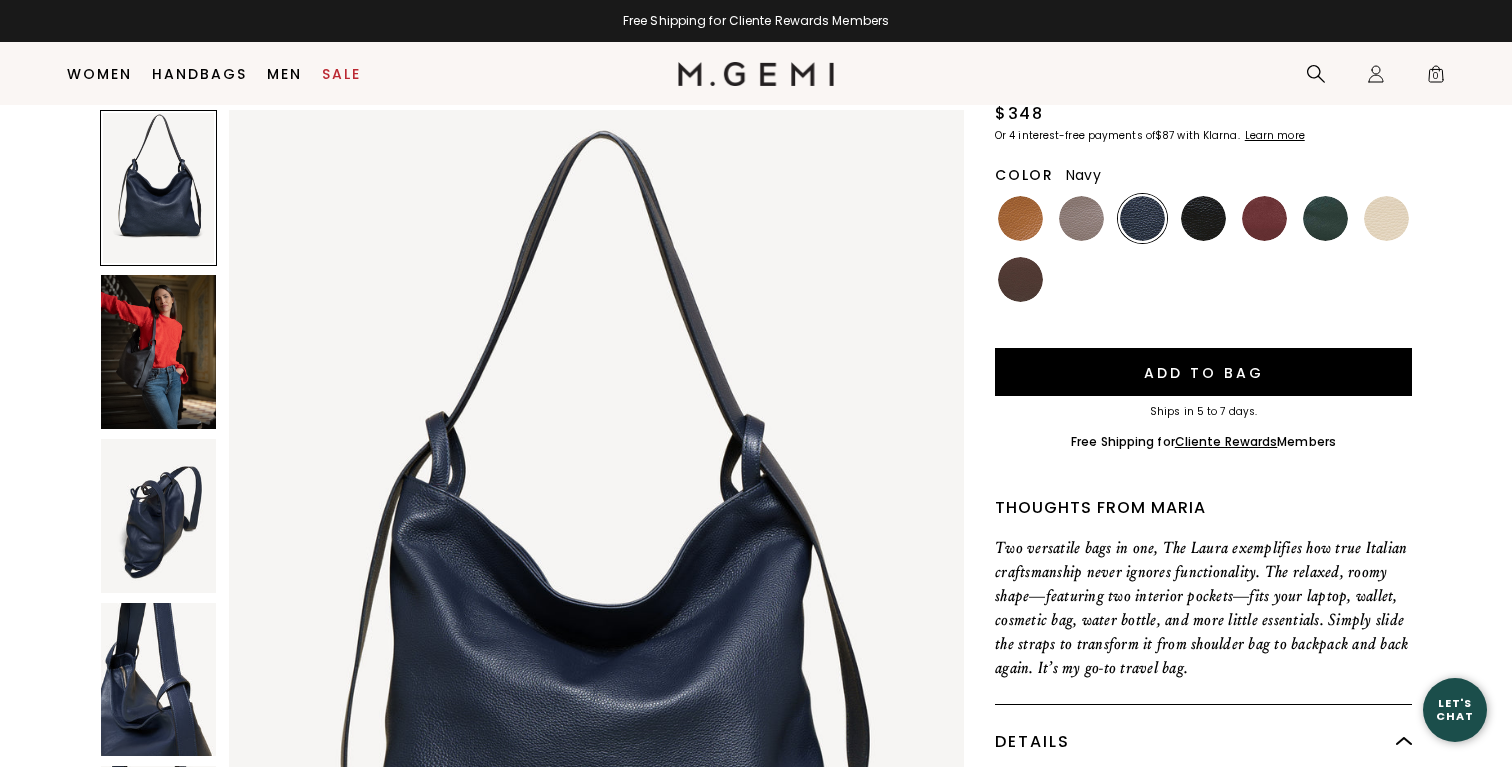 scroll, scrollTop: 0, scrollLeft: 0, axis: both 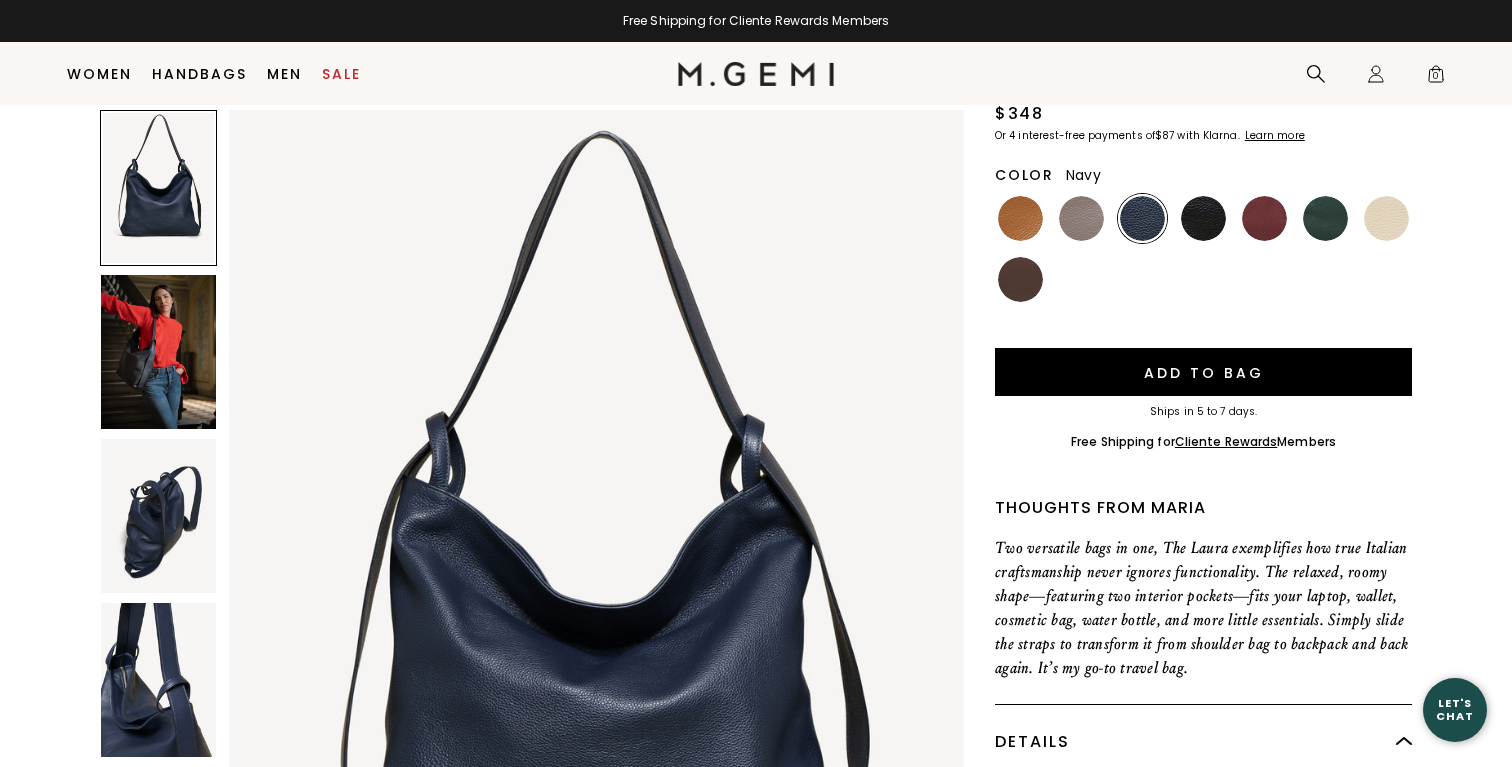 click at bounding box center (158, 188) 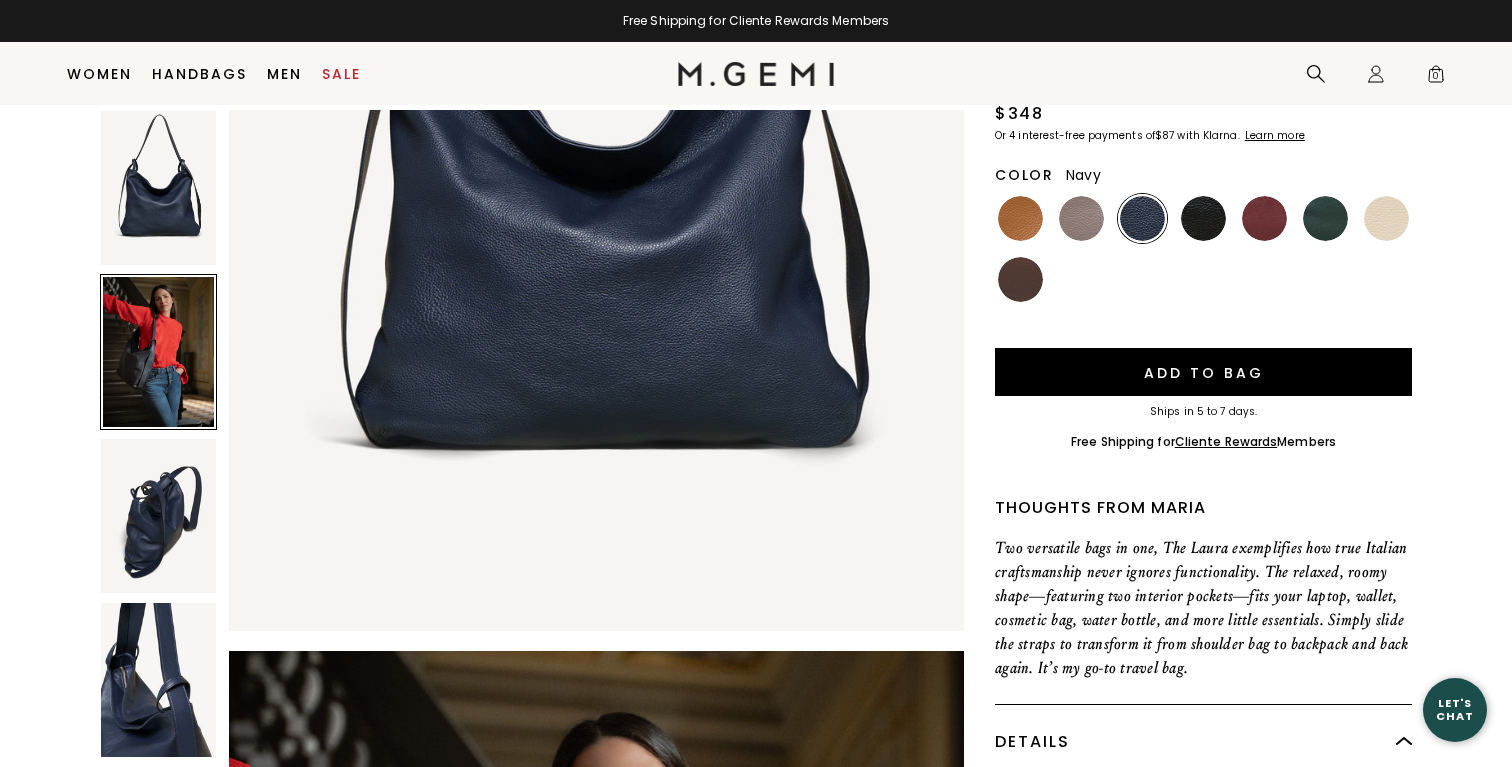 scroll, scrollTop: 658, scrollLeft: 0, axis: vertical 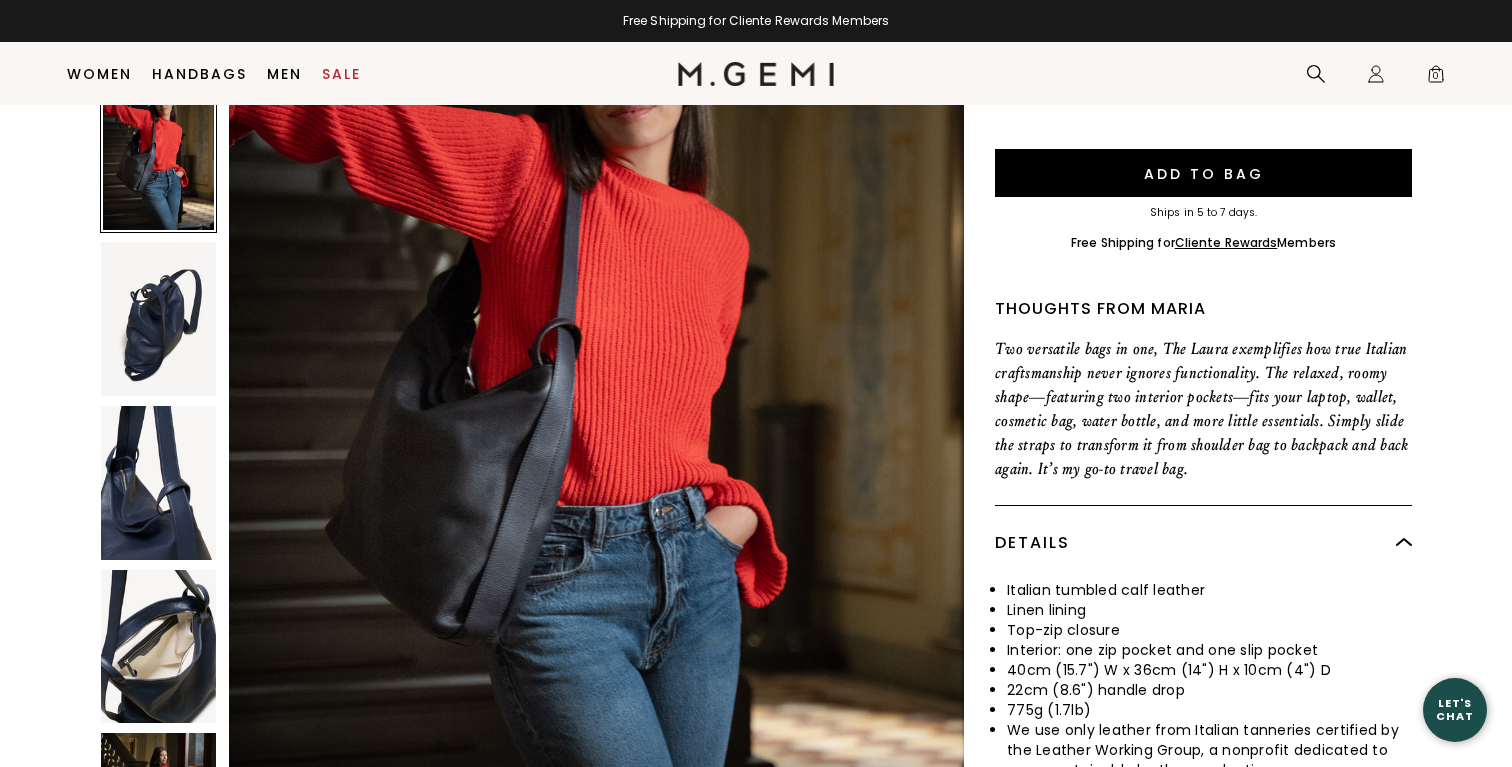 click at bounding box center [158, 483] 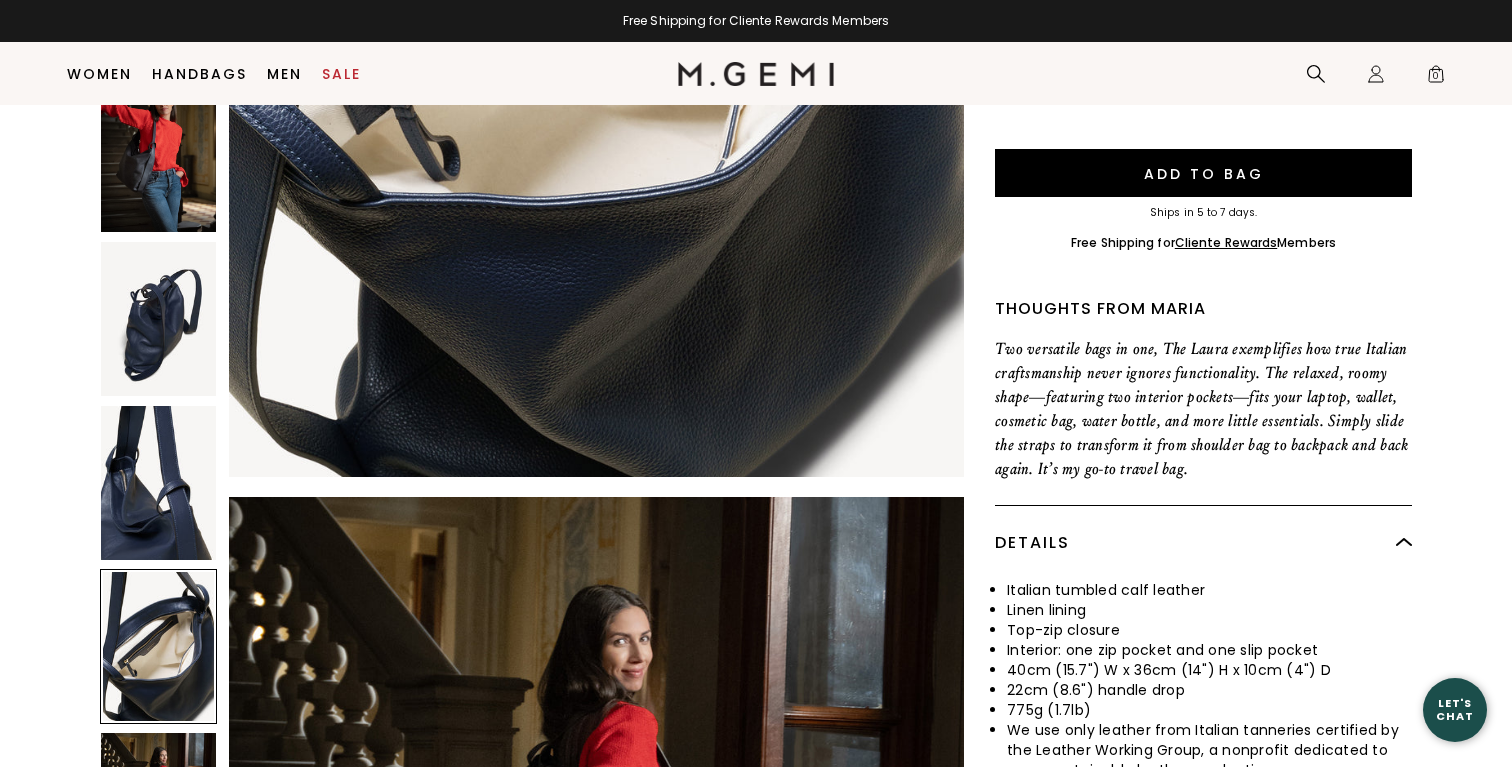 click at bounding box center [158, 647] 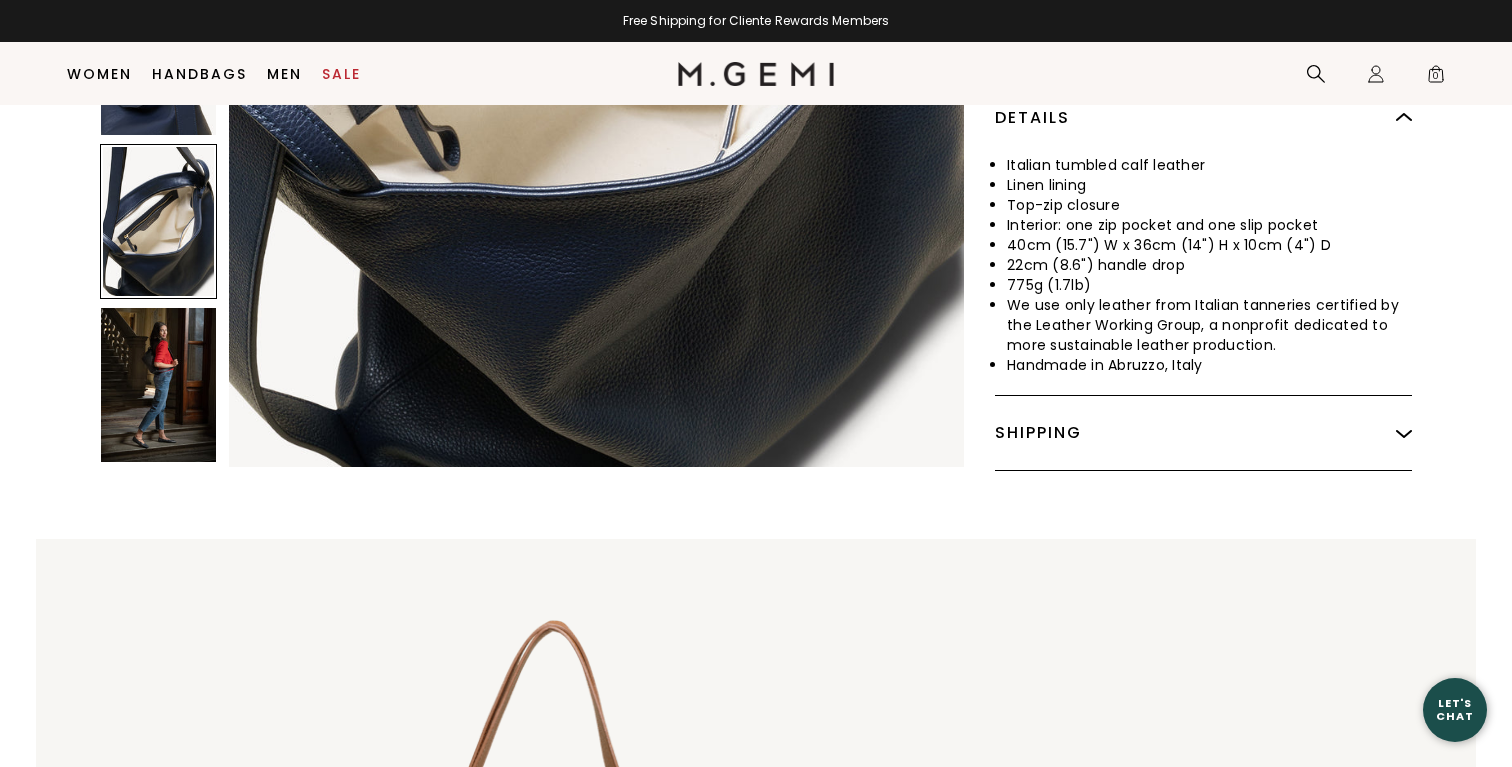 click at bounding box center [158, 386] 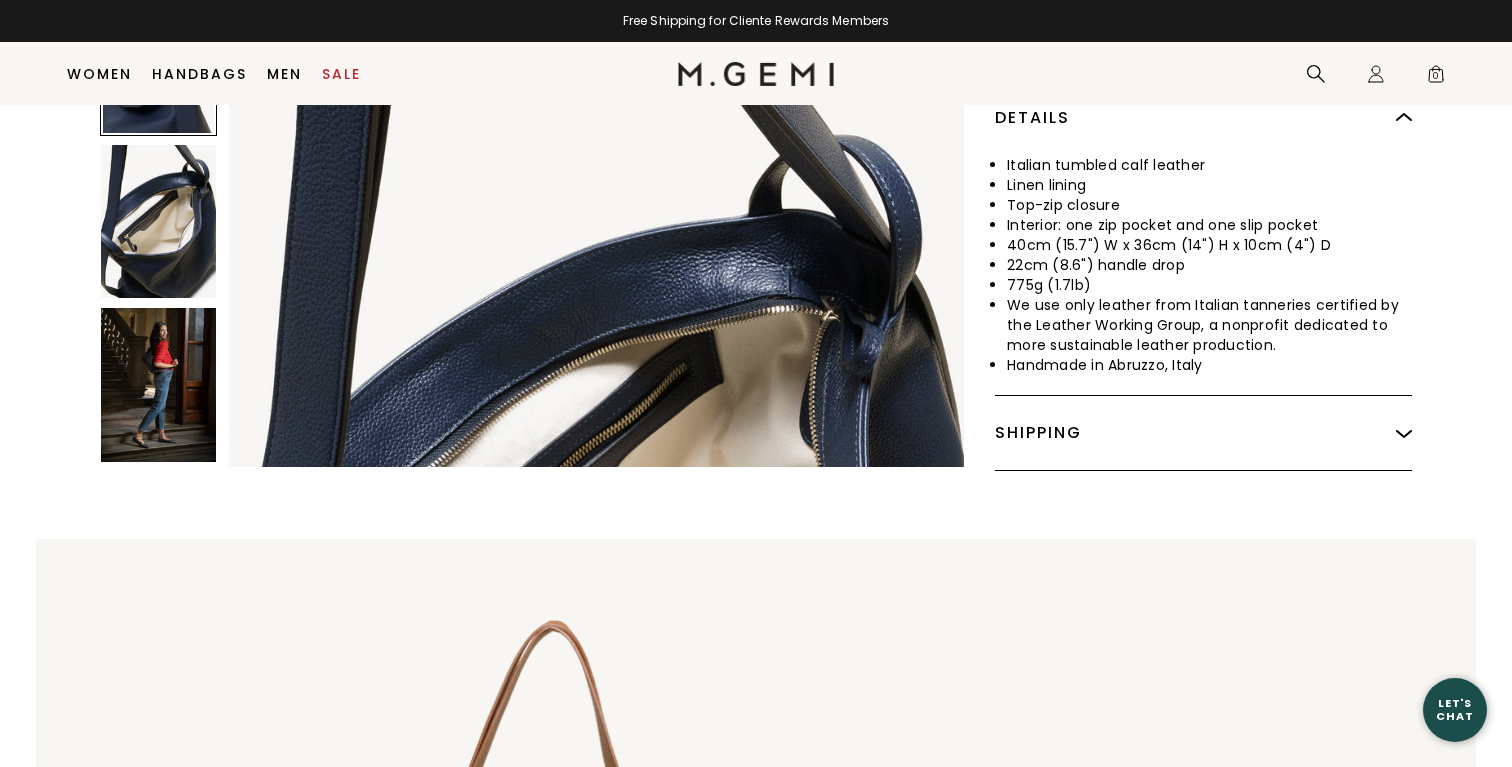 scroll, scrollTop: 3432, scrollLeft: 0, axis: vertical 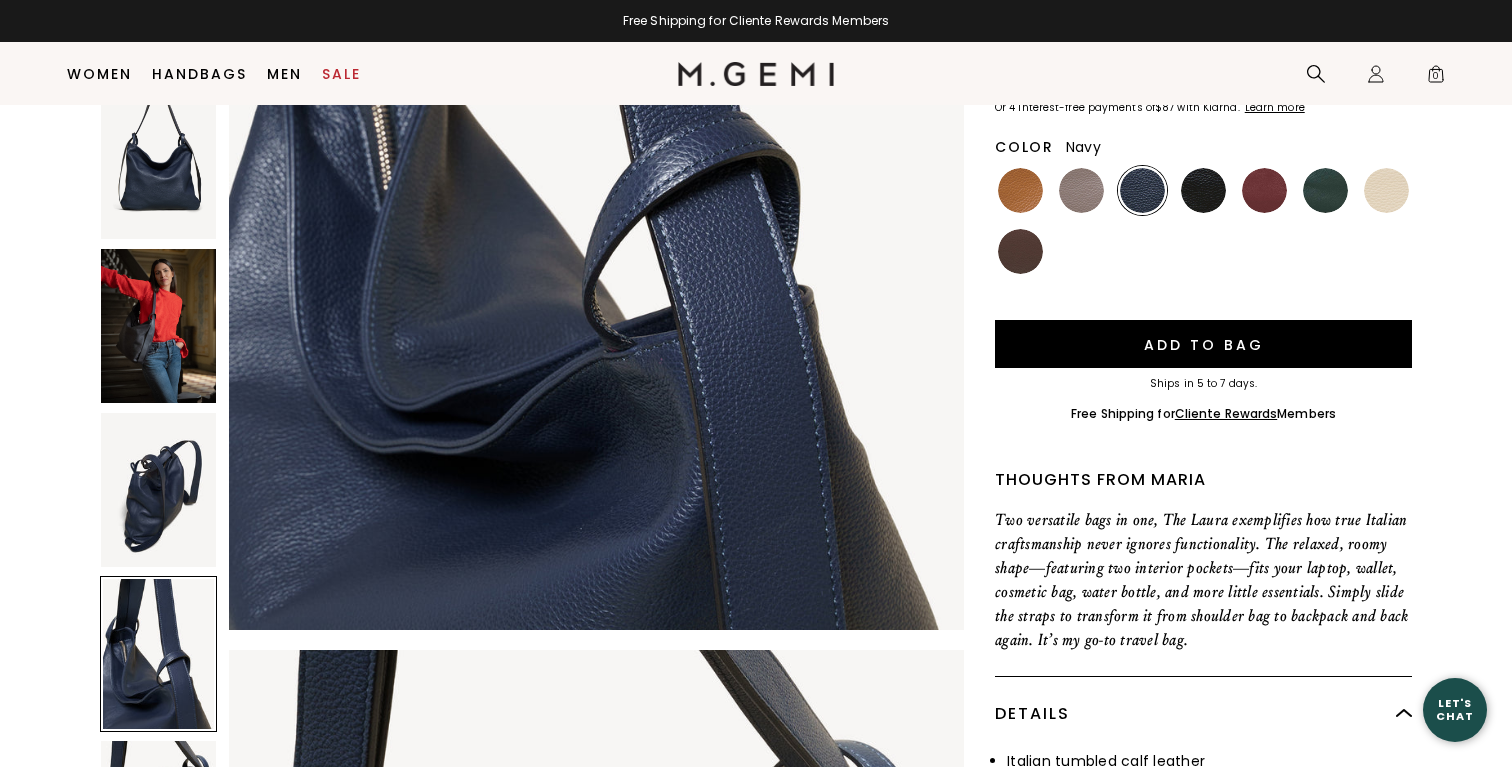 click at bounding box center (158, 490) 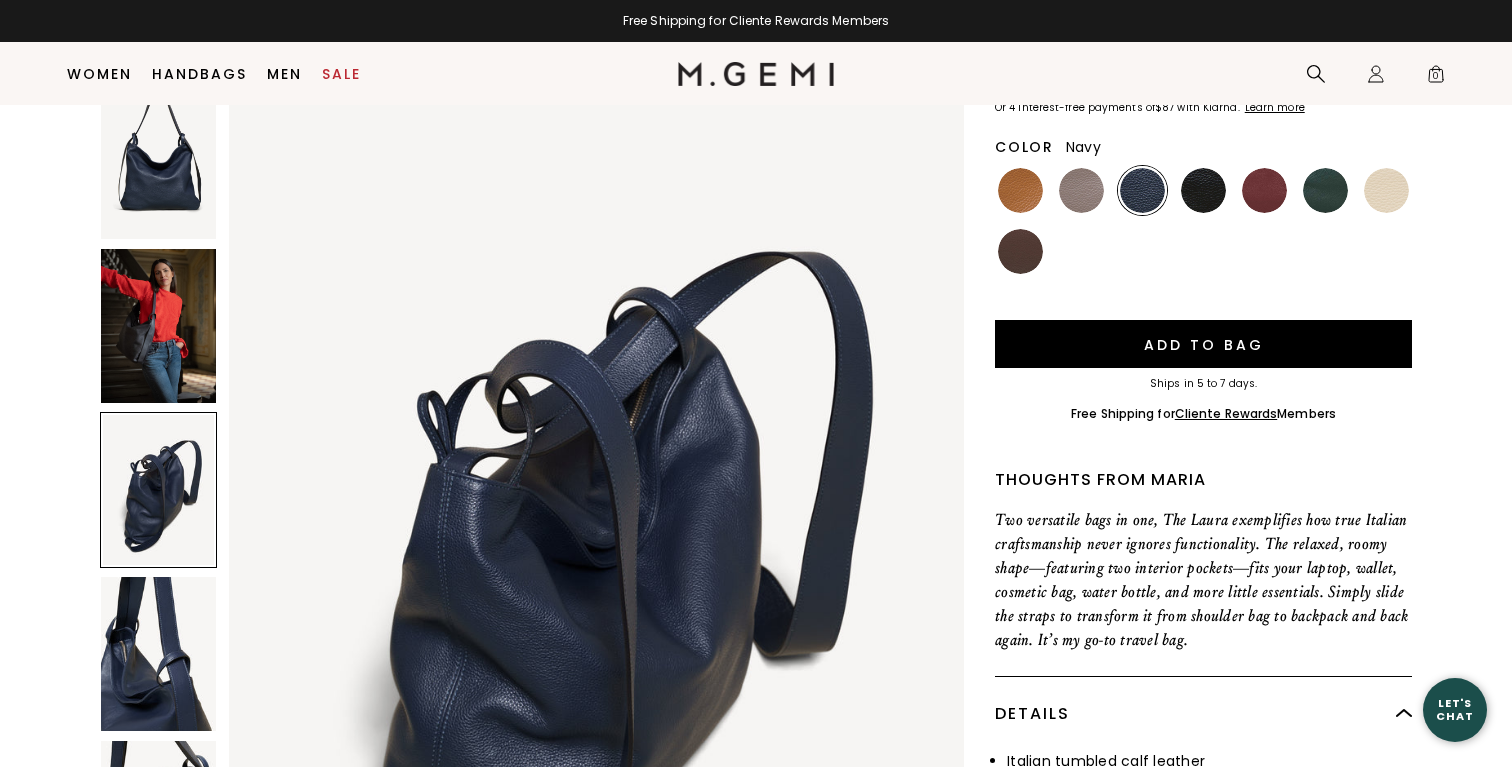 scroll, scrollTop: 1999, scrollLeft: 0, axis: vertical 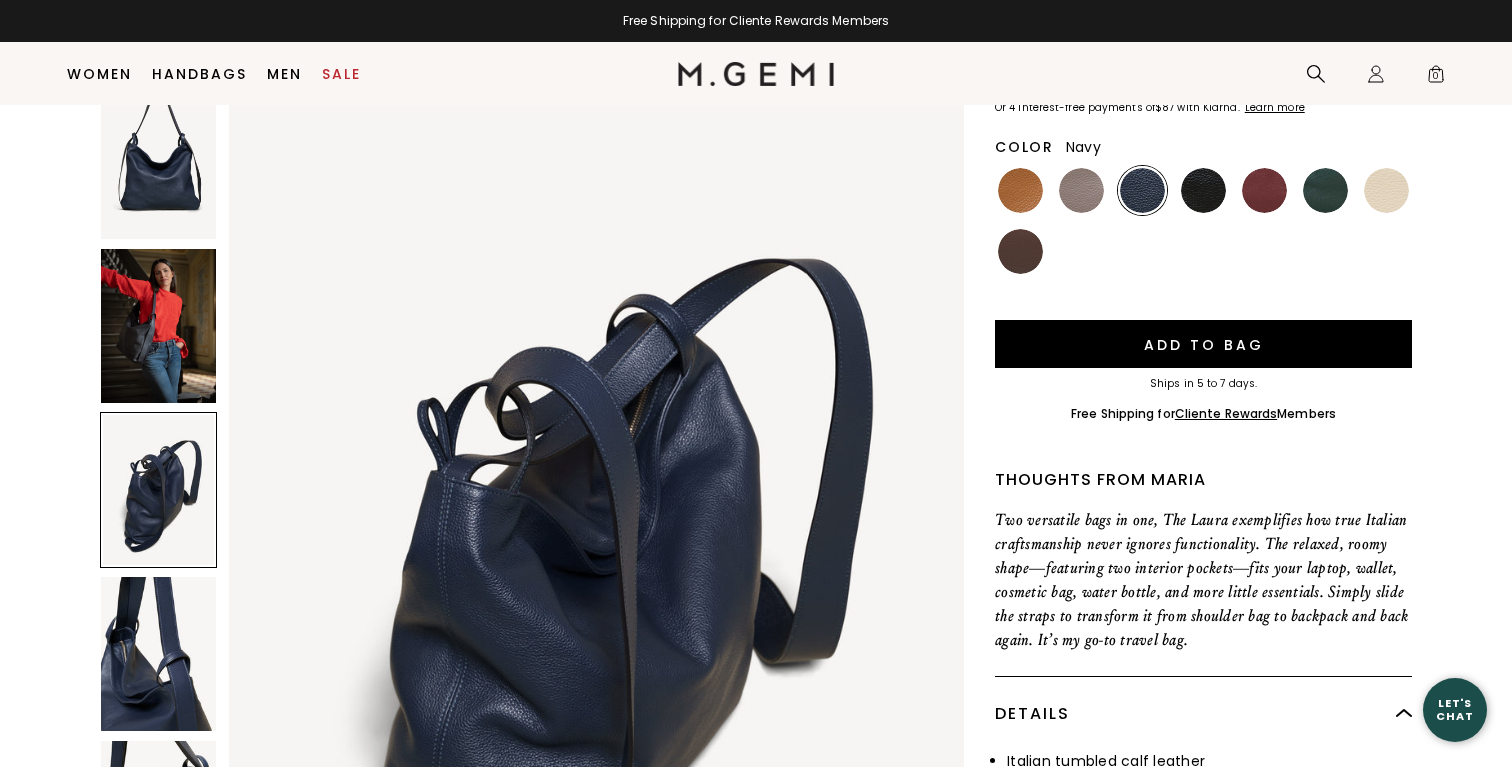 click at bounding box center [158, 162] 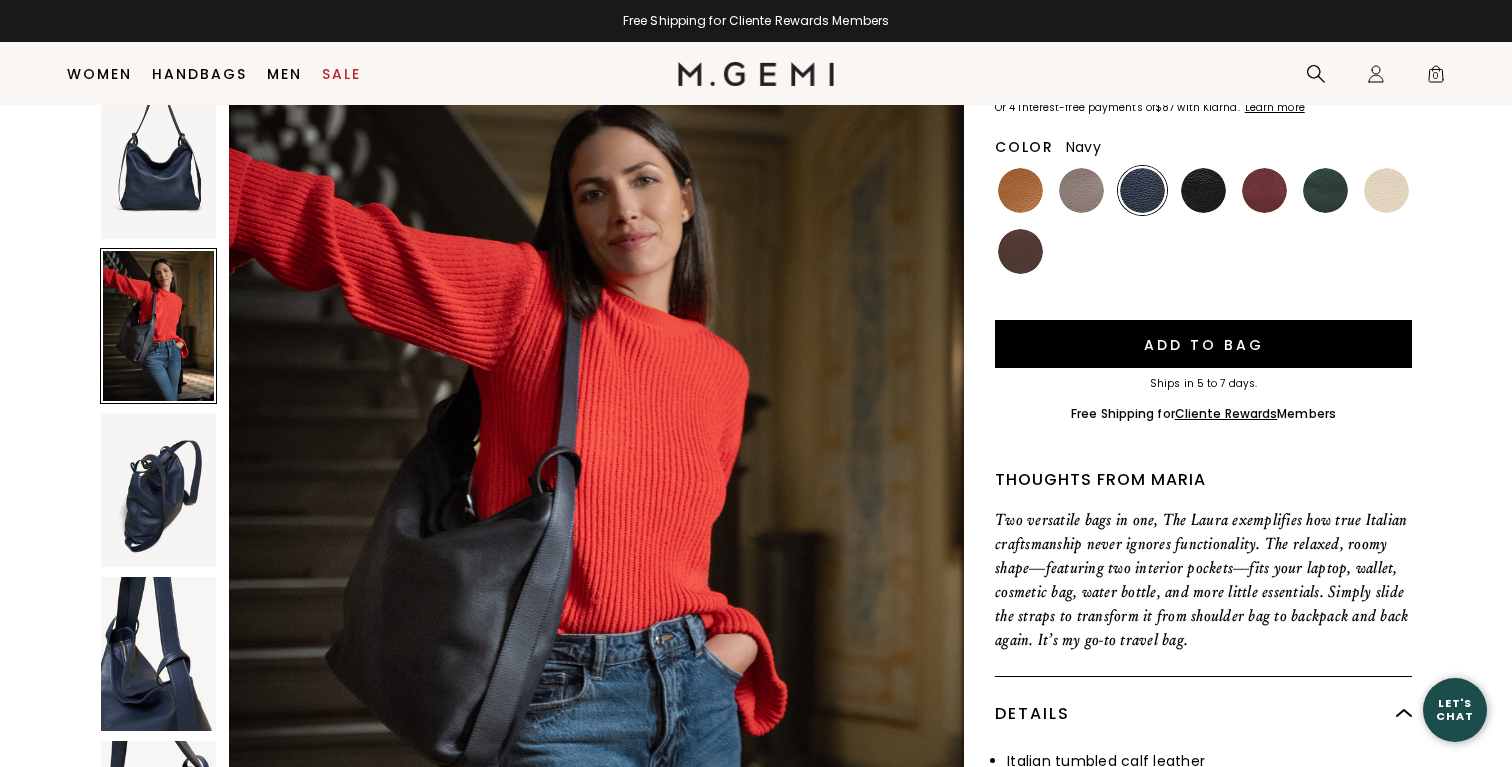 scroll, scrollTop: 1028, scrollLeft: 0, axis: vertical 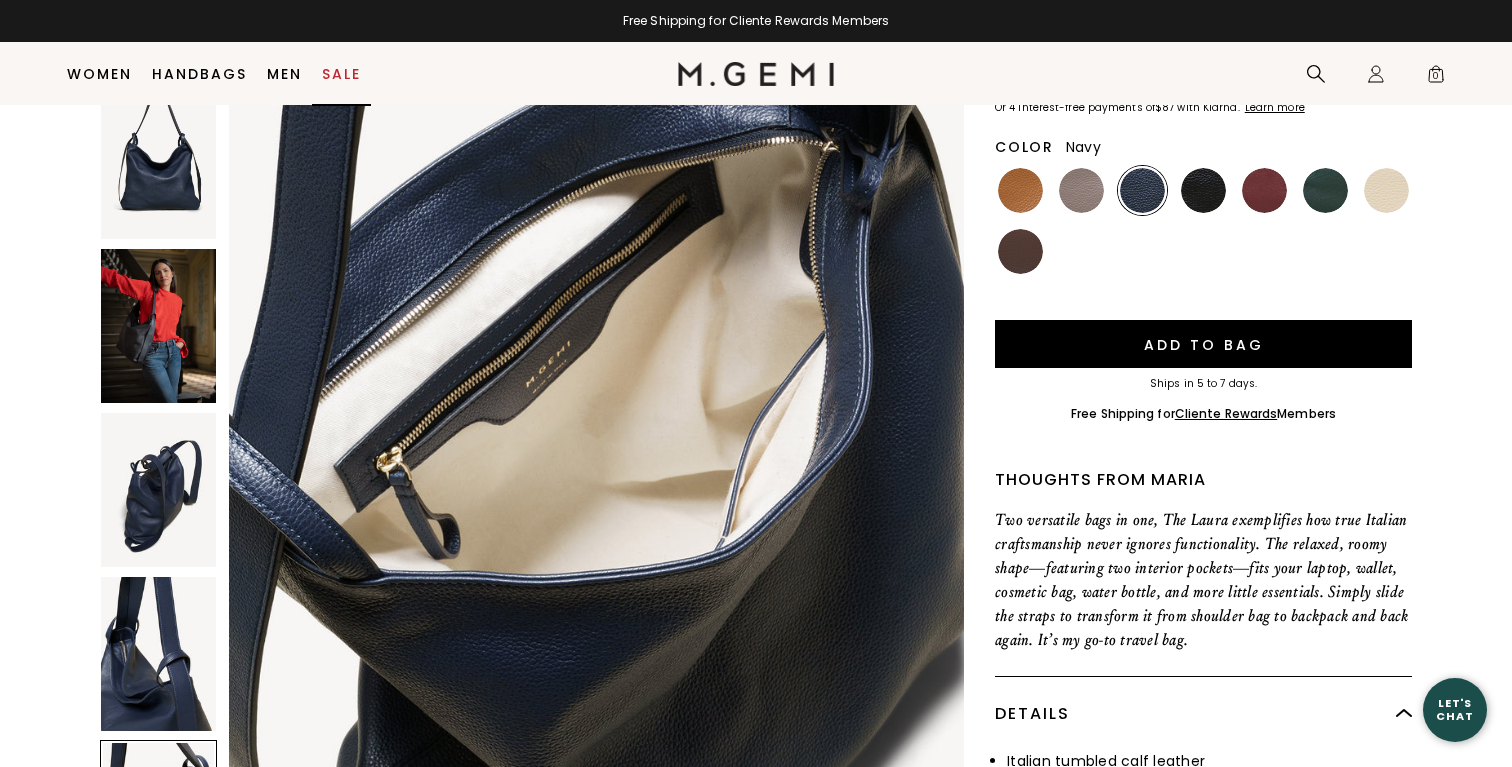 click on "Sale" at bounding box center (341, 74) 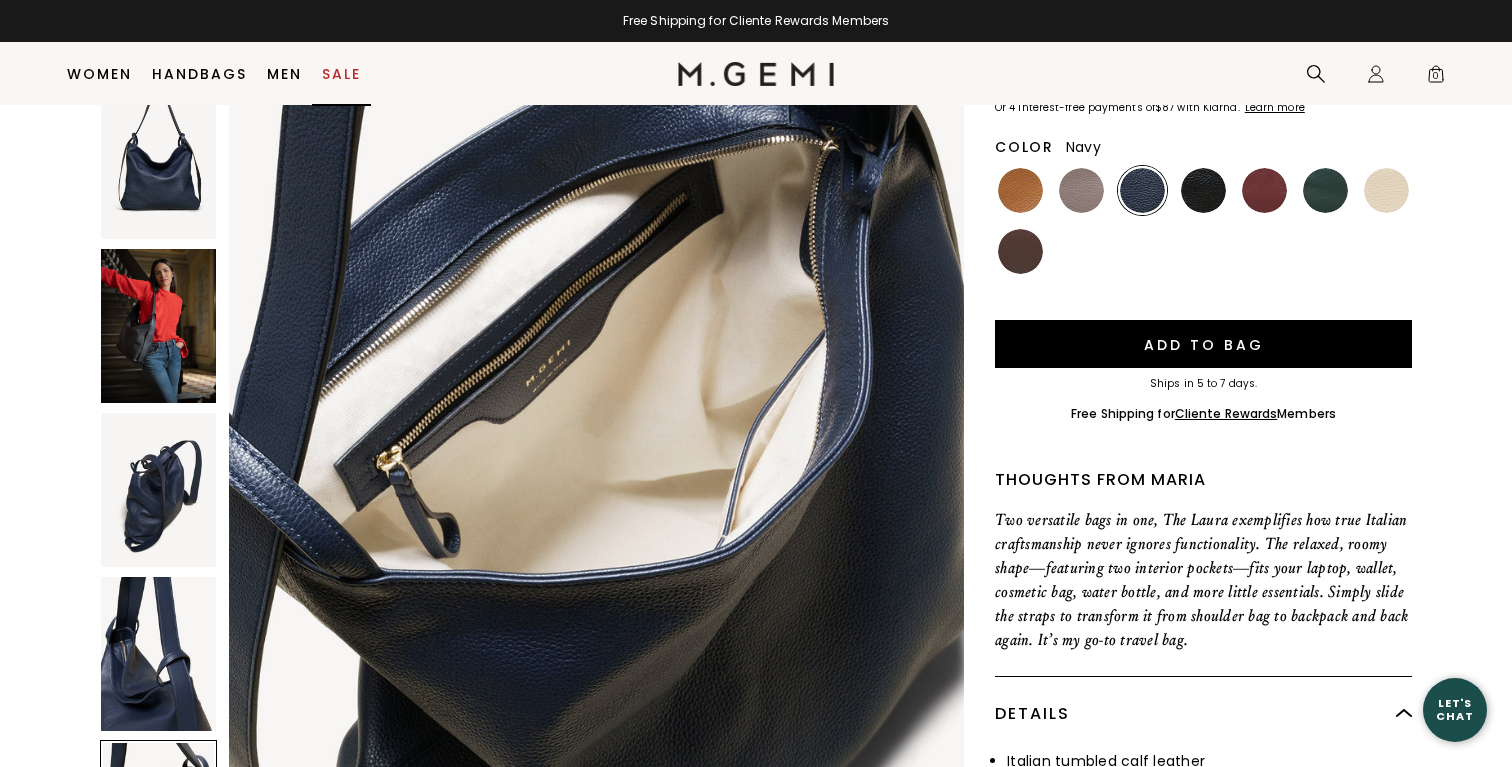 scroll, scrollTop: 4206, scrollLeft: 0, axis: vertical 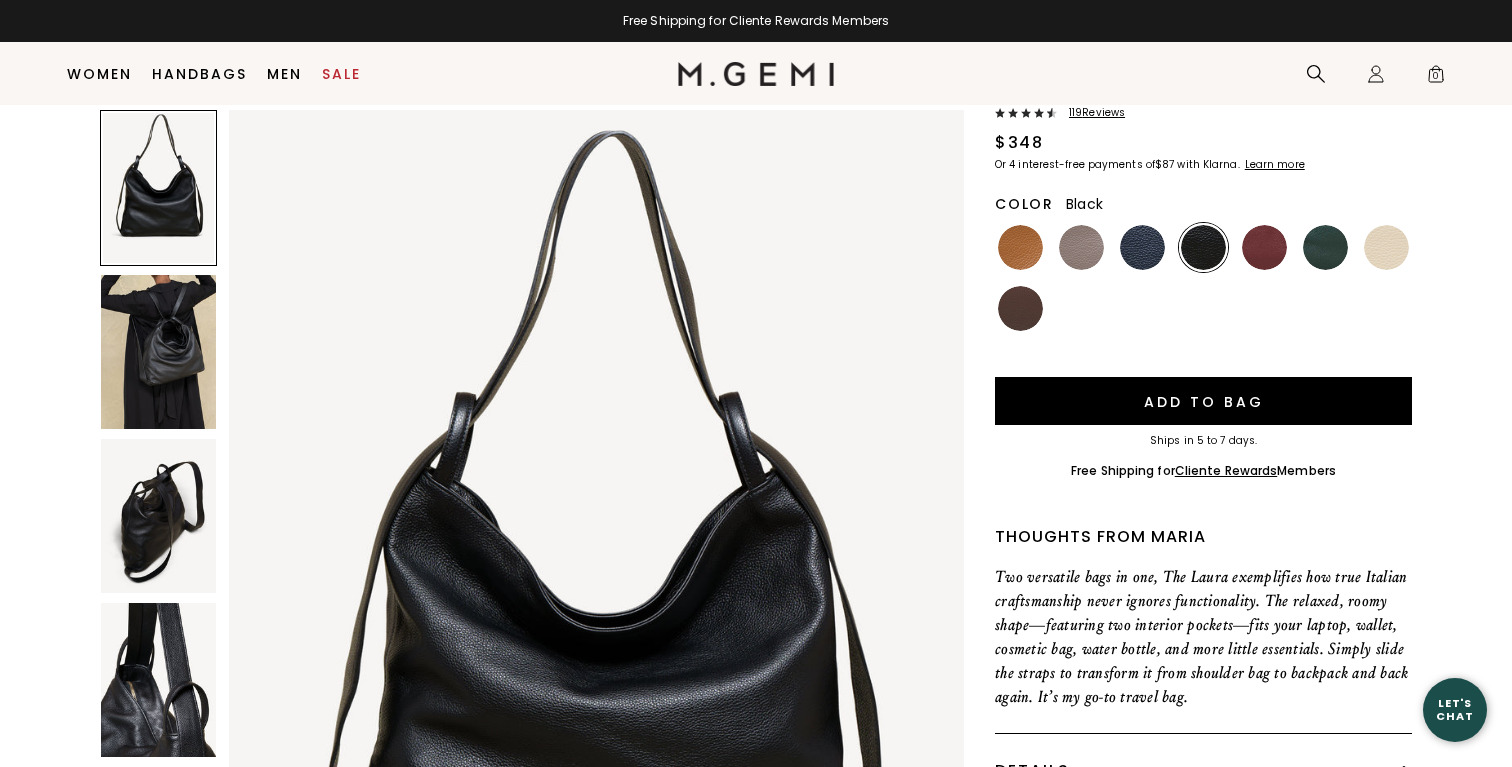 click at bounding box center [158, 352] 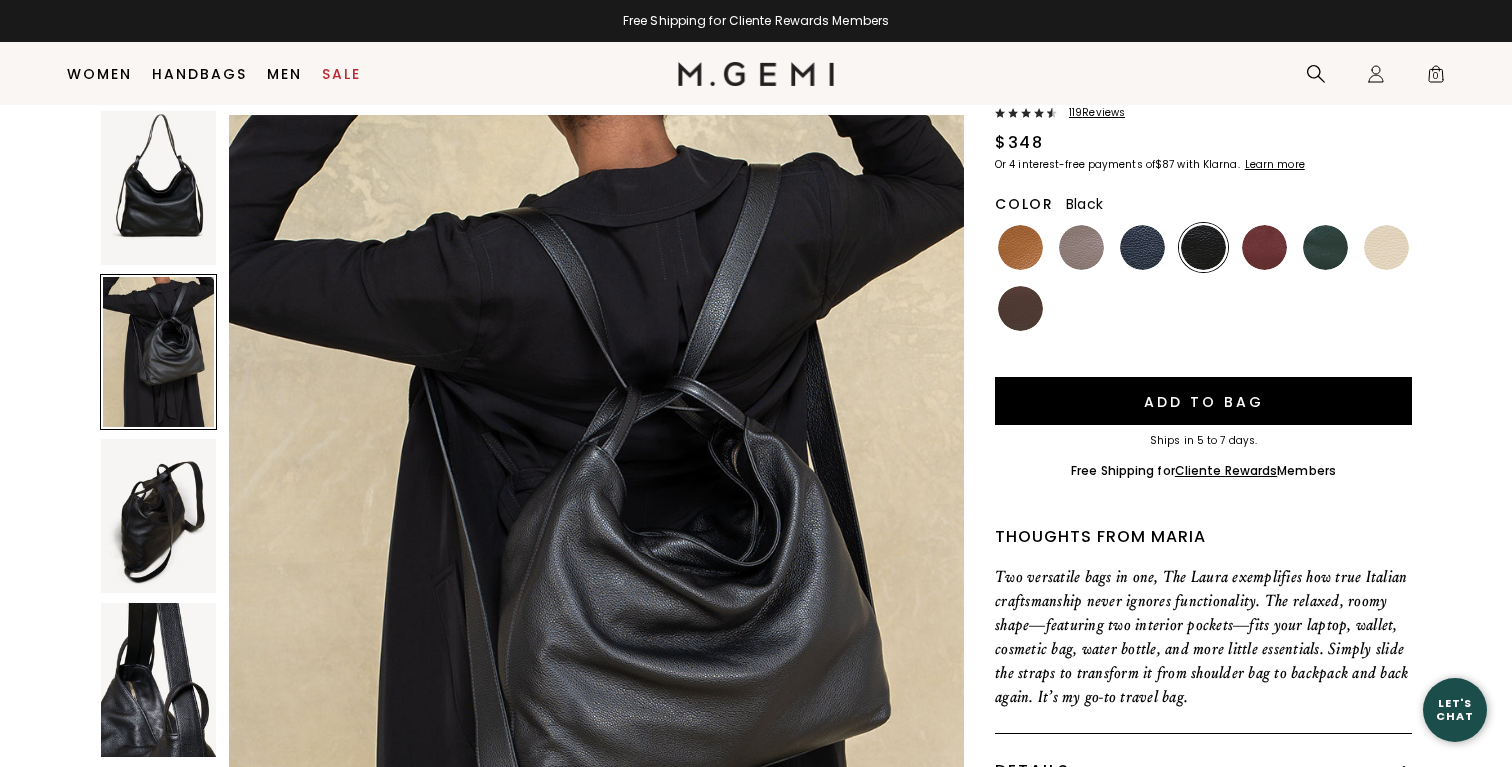 scroll, scrollTop: 999, scrollLeft: 0, axis: vertical 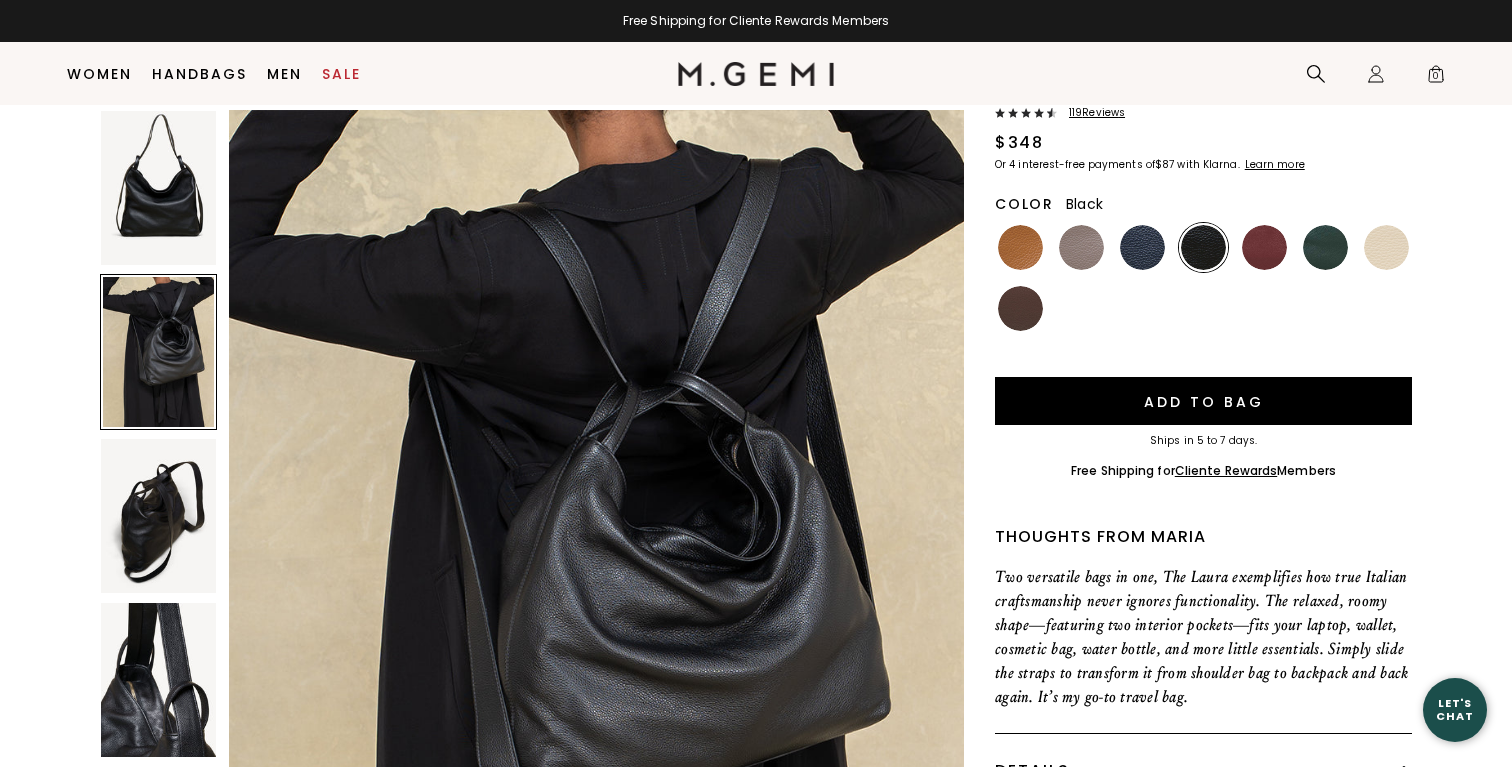 click at bounding box center [158, 516] 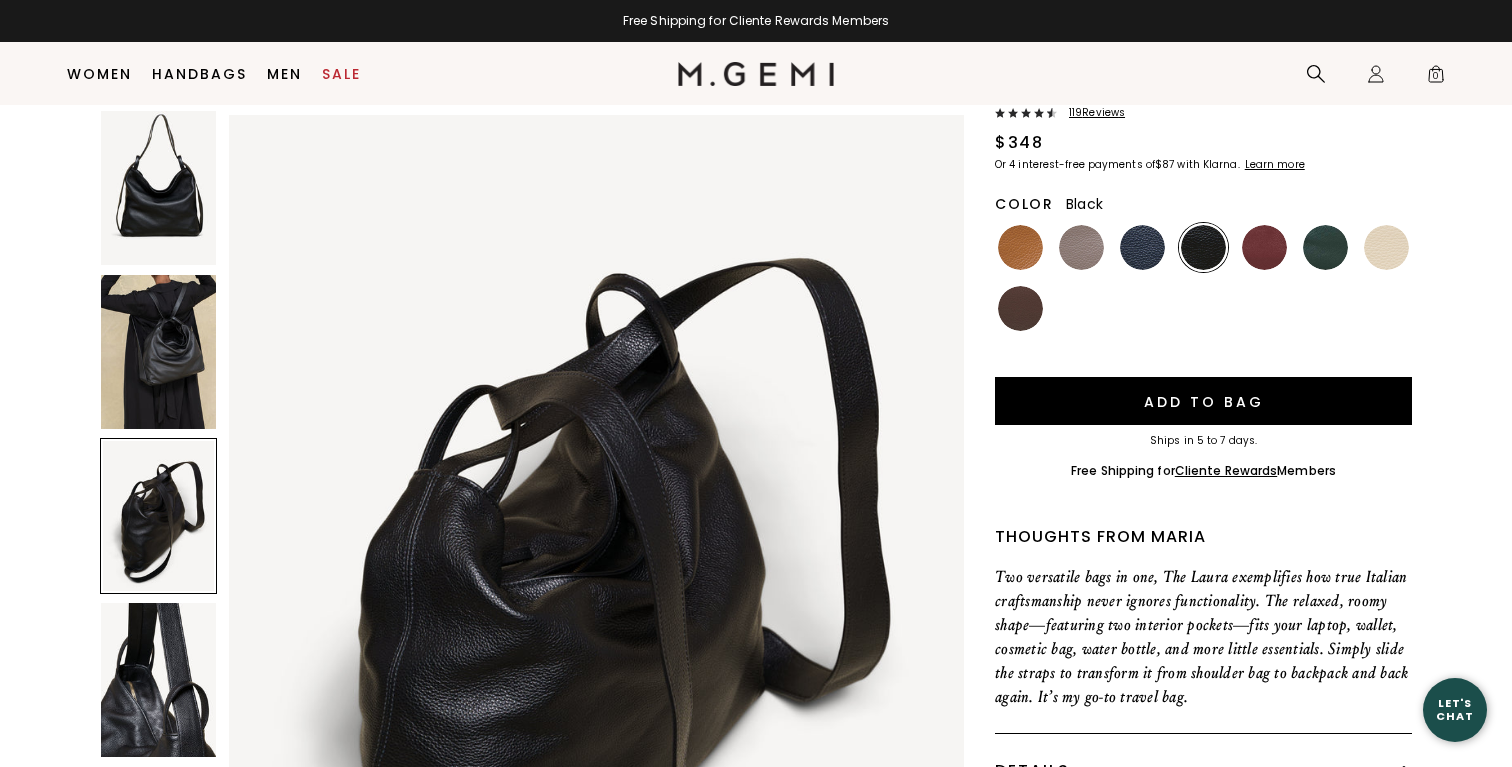 scroll, scrollTop: 1999, scrollLeft: 0, axis: vertical 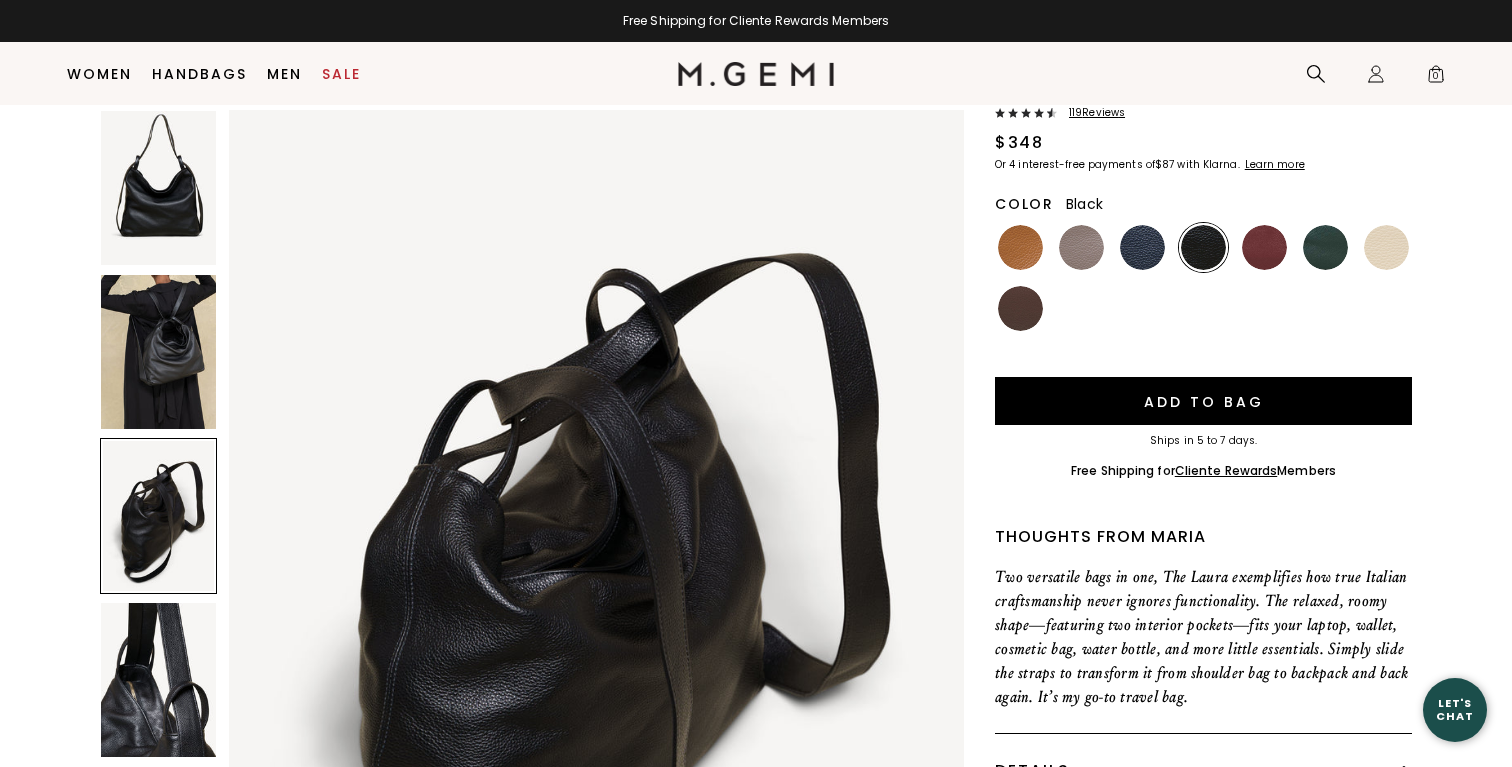 click at bounding box center [158, 680] 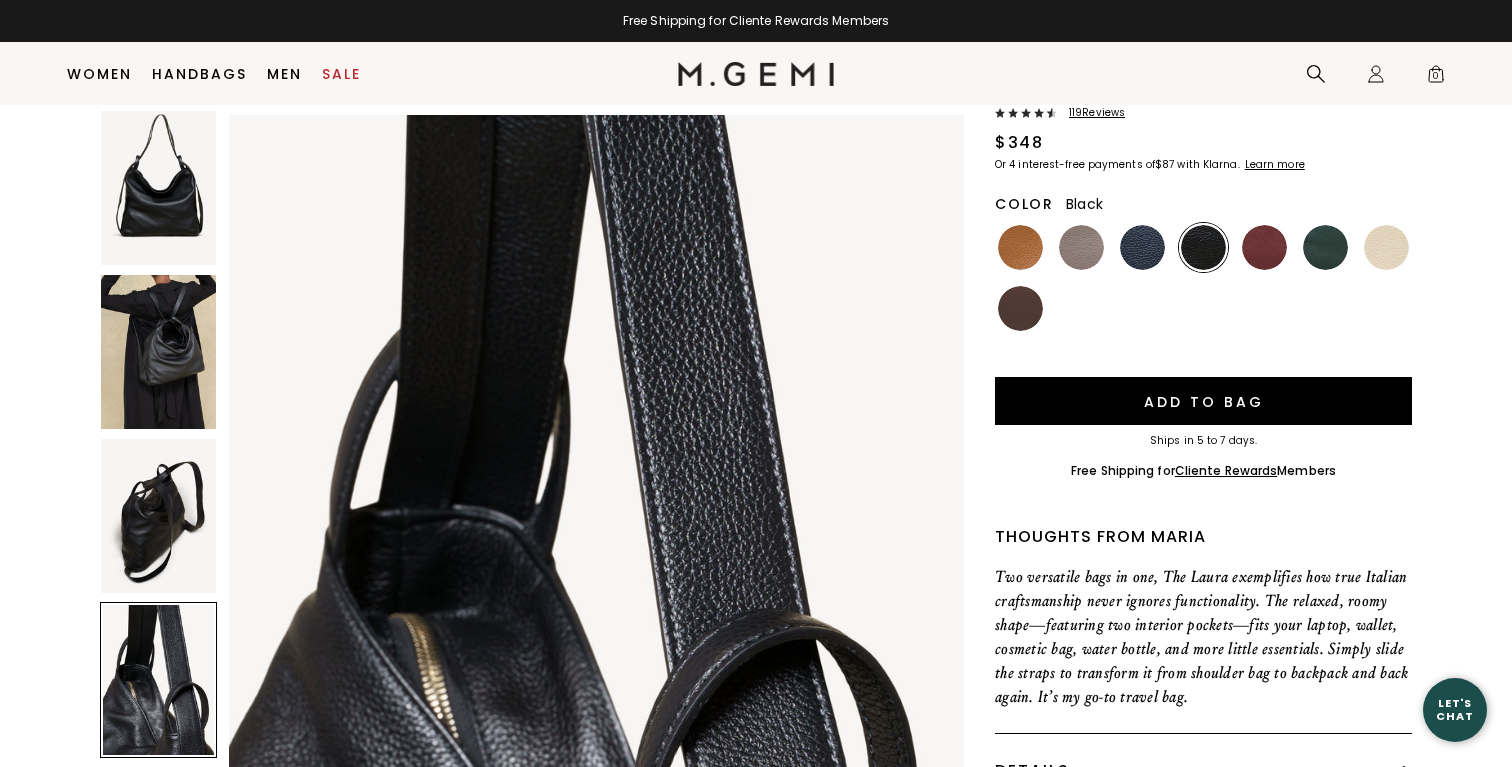 scroll, scrollTop: 2998, scrollLeft: 0, axis: vertical 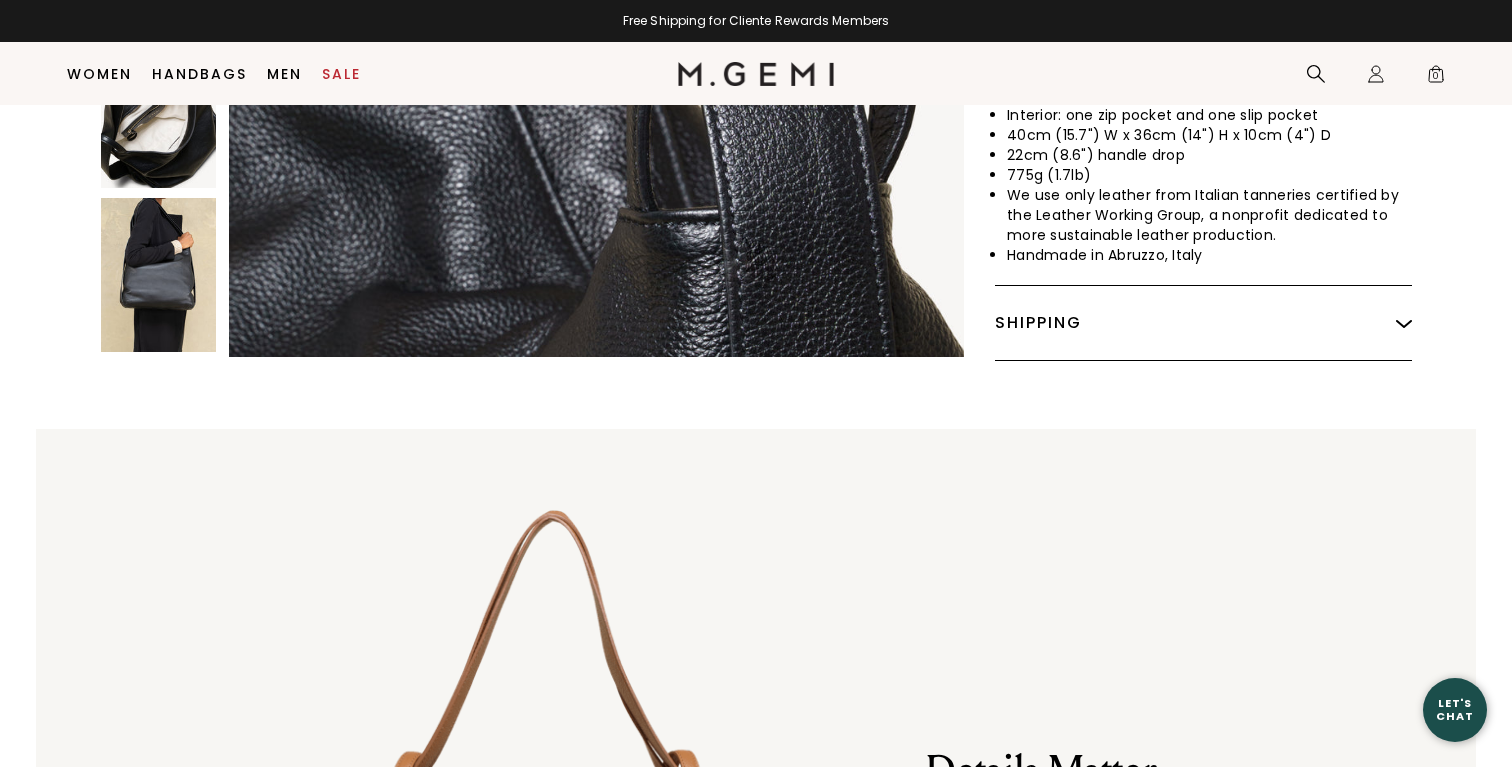 click at bounding box center [158, 276] 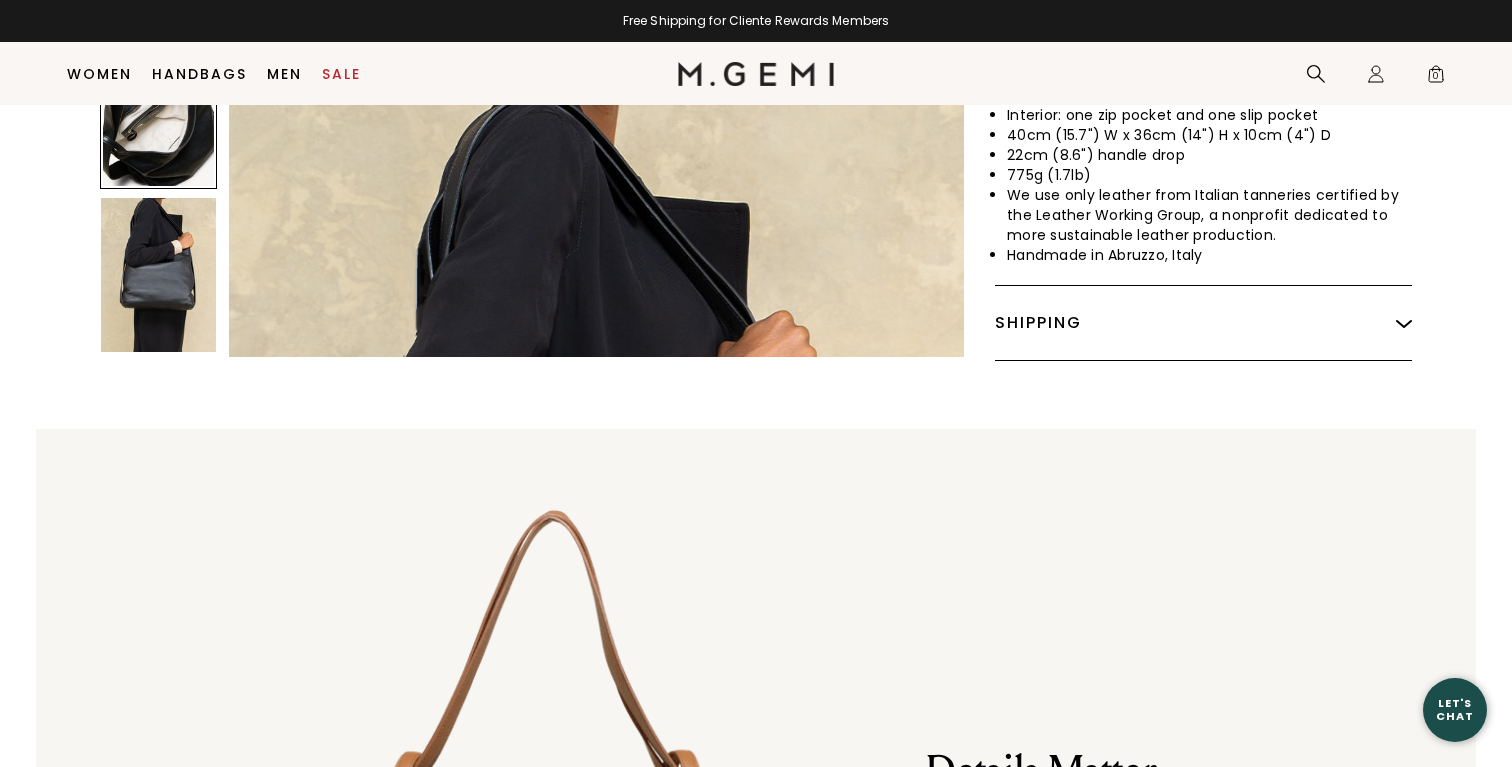 scroll, scrollTop: 4280, scrollLeft: 0, axis: vertical 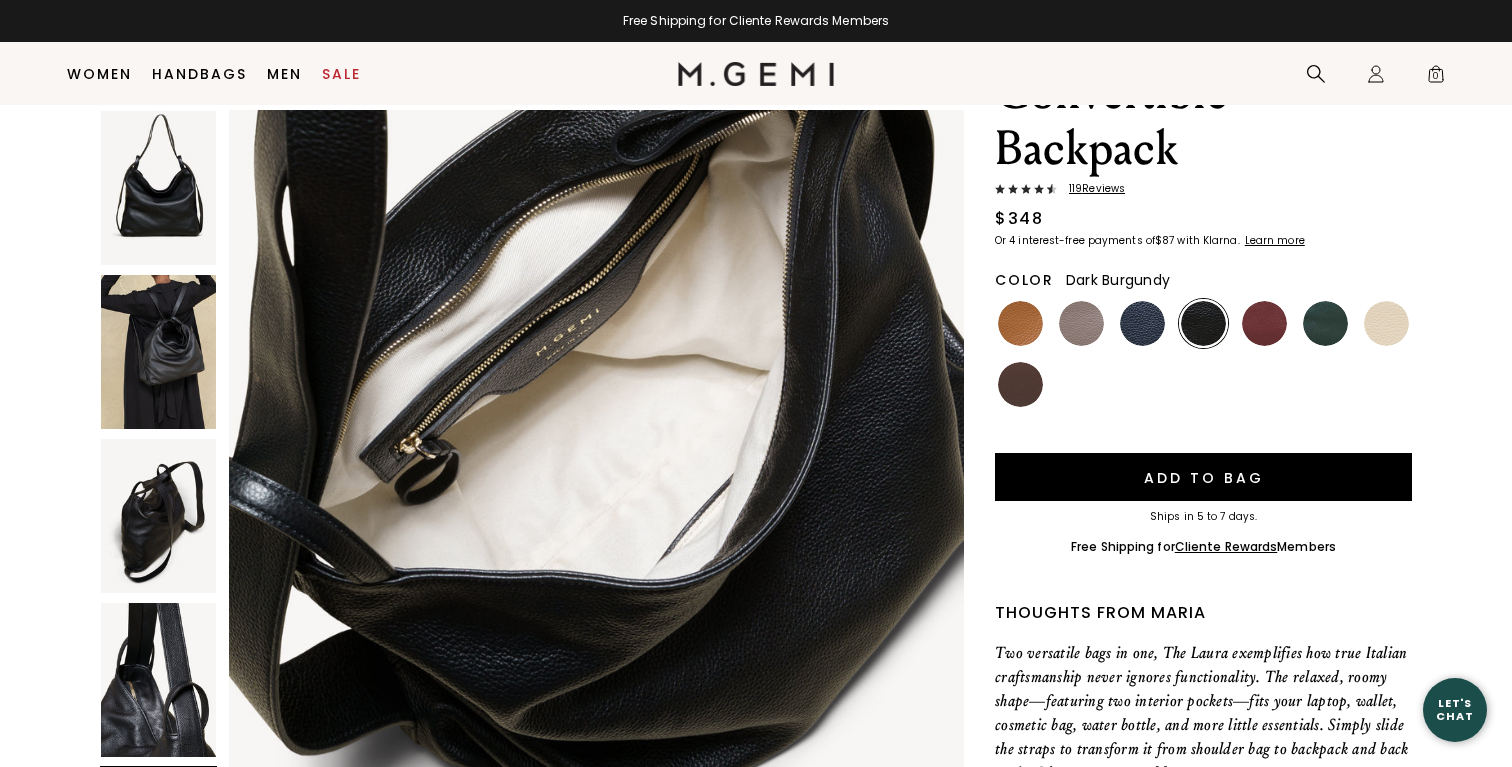 click at bounding box center (1264, 323) 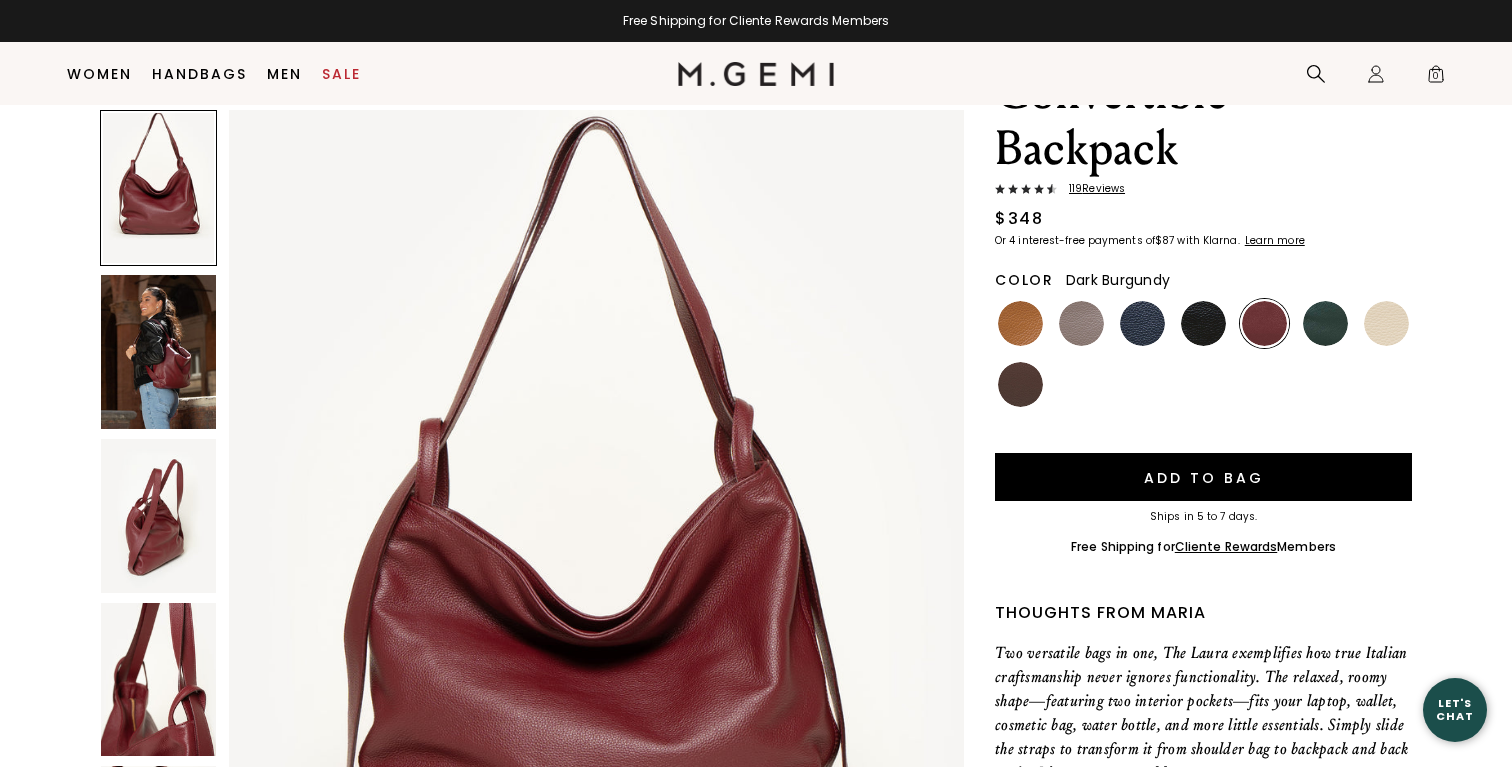 scroll, scrollTop: 0, scrollLeft: 0, axis: both 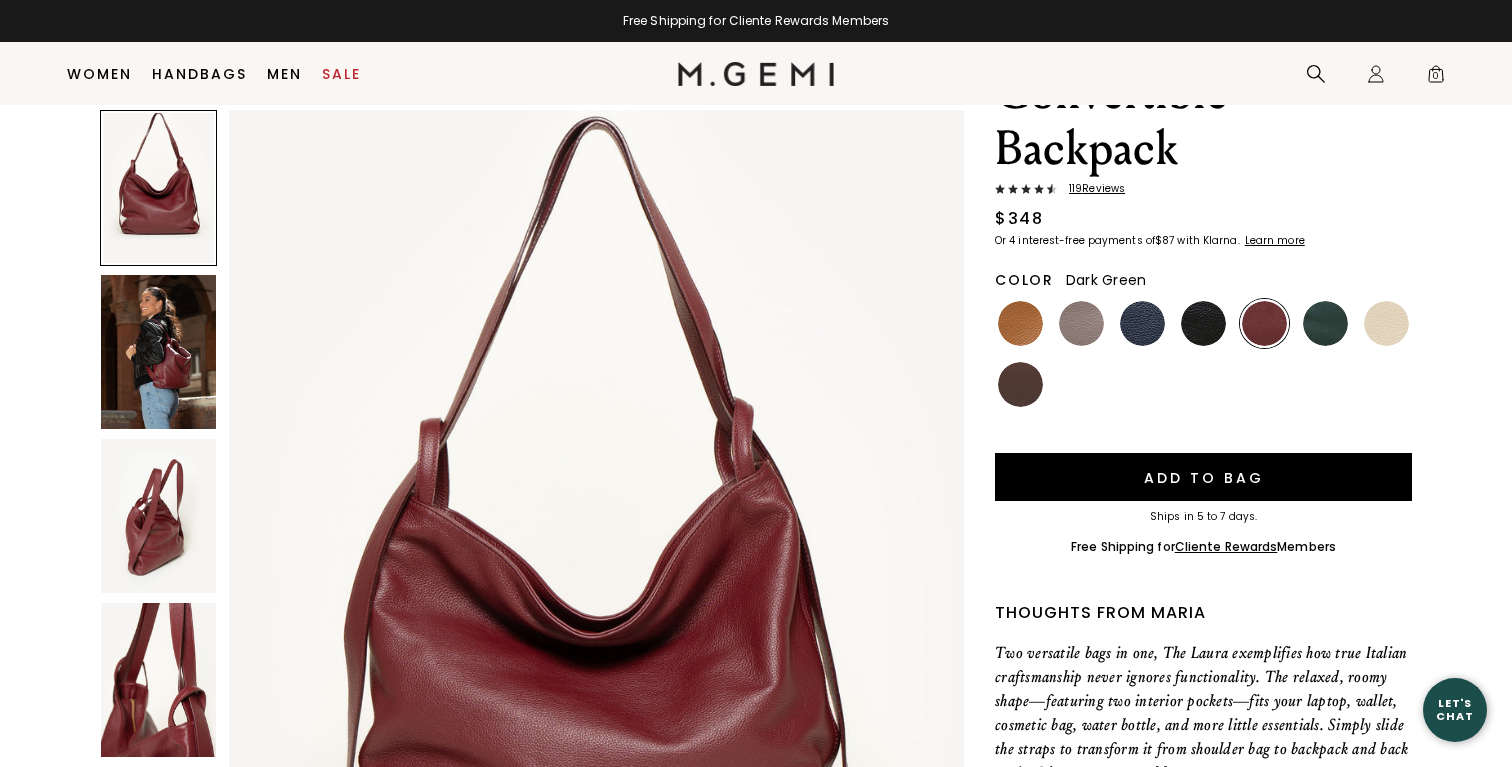click at bounding box center [1325, 323] 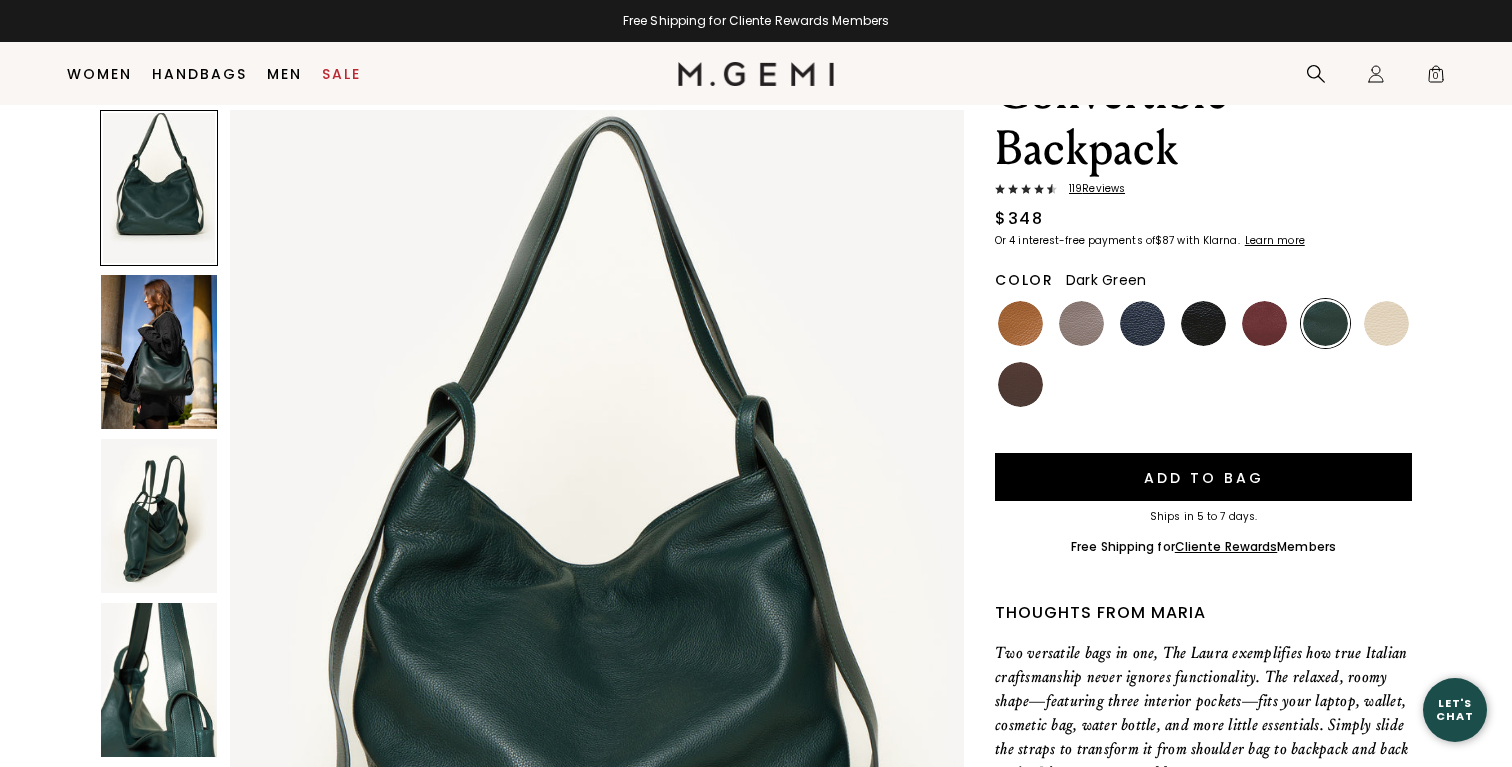 scroll, scrollTop: 0, scrollLeft: 0, axis: both 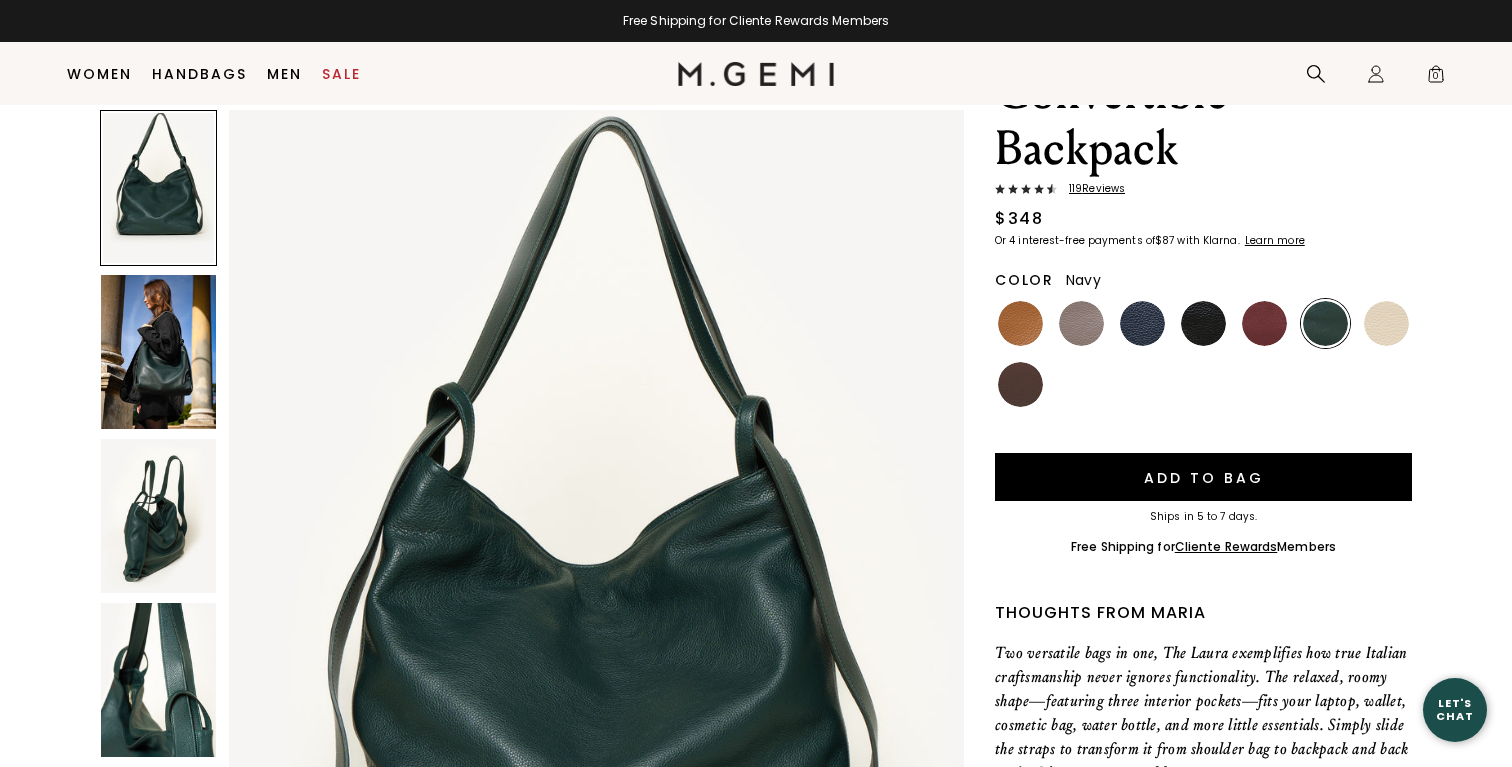 click at bounding box center (1142, 323) 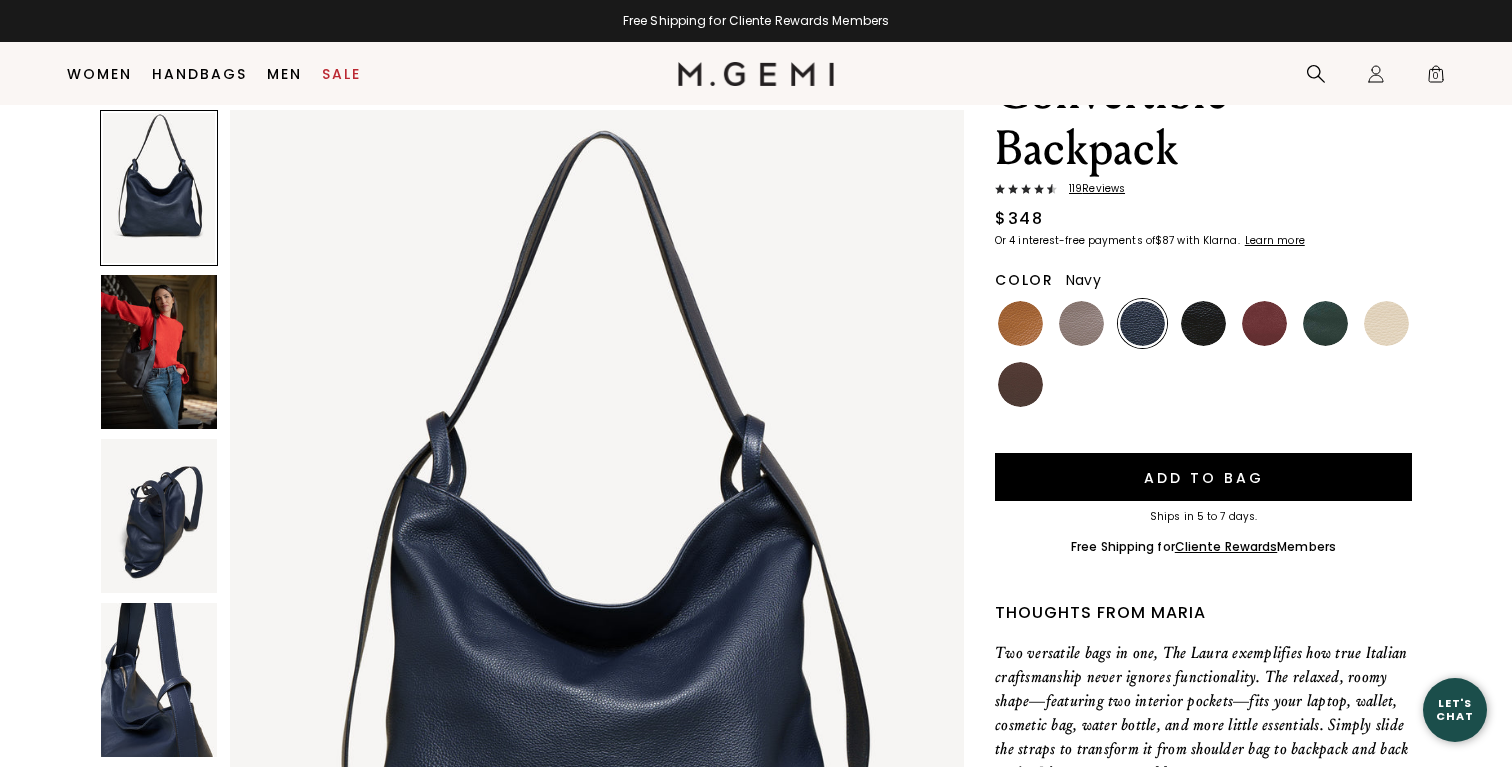 scroll, scrollTop: 0, scrollLeft: 0, axis: both 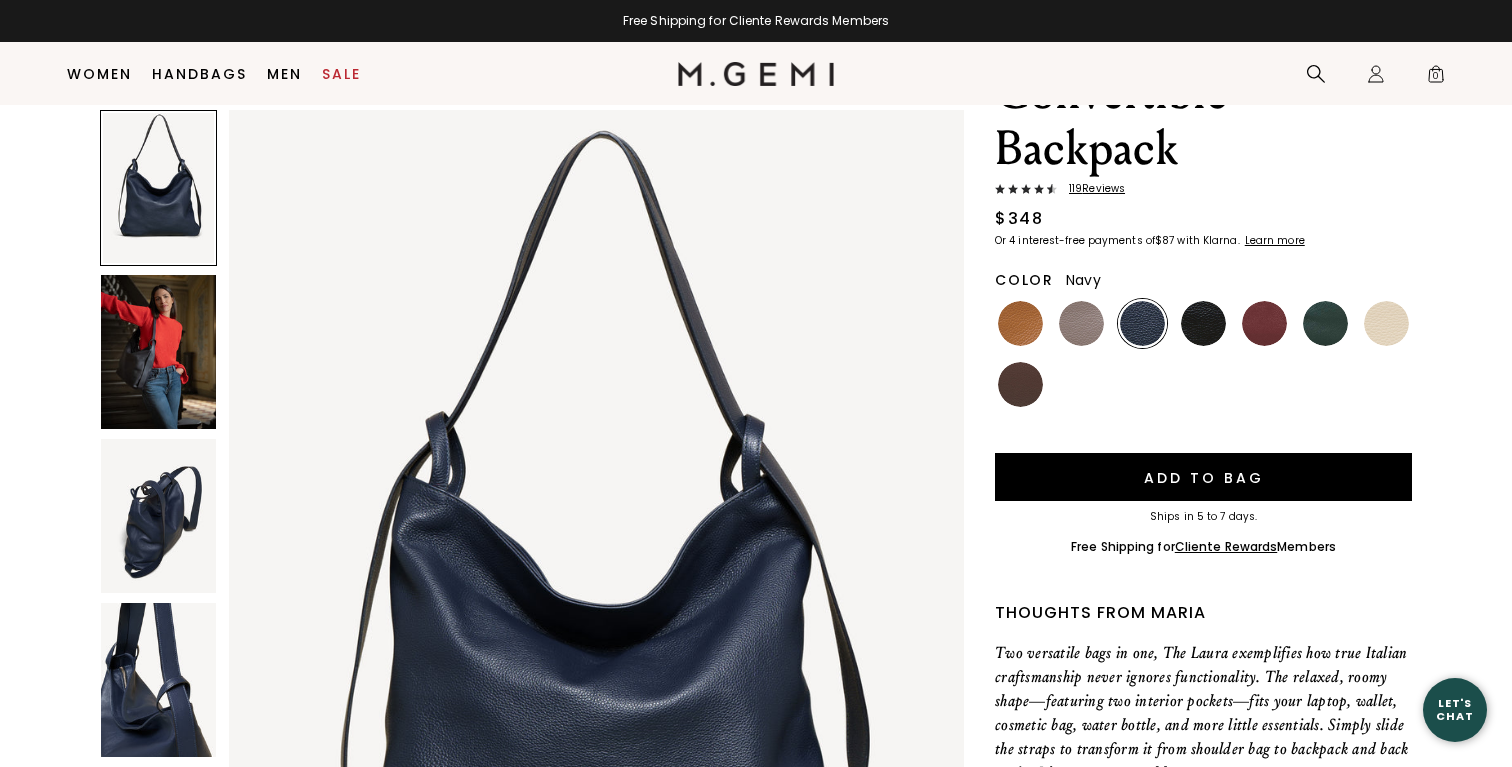 click at bounding box center [158, 516] 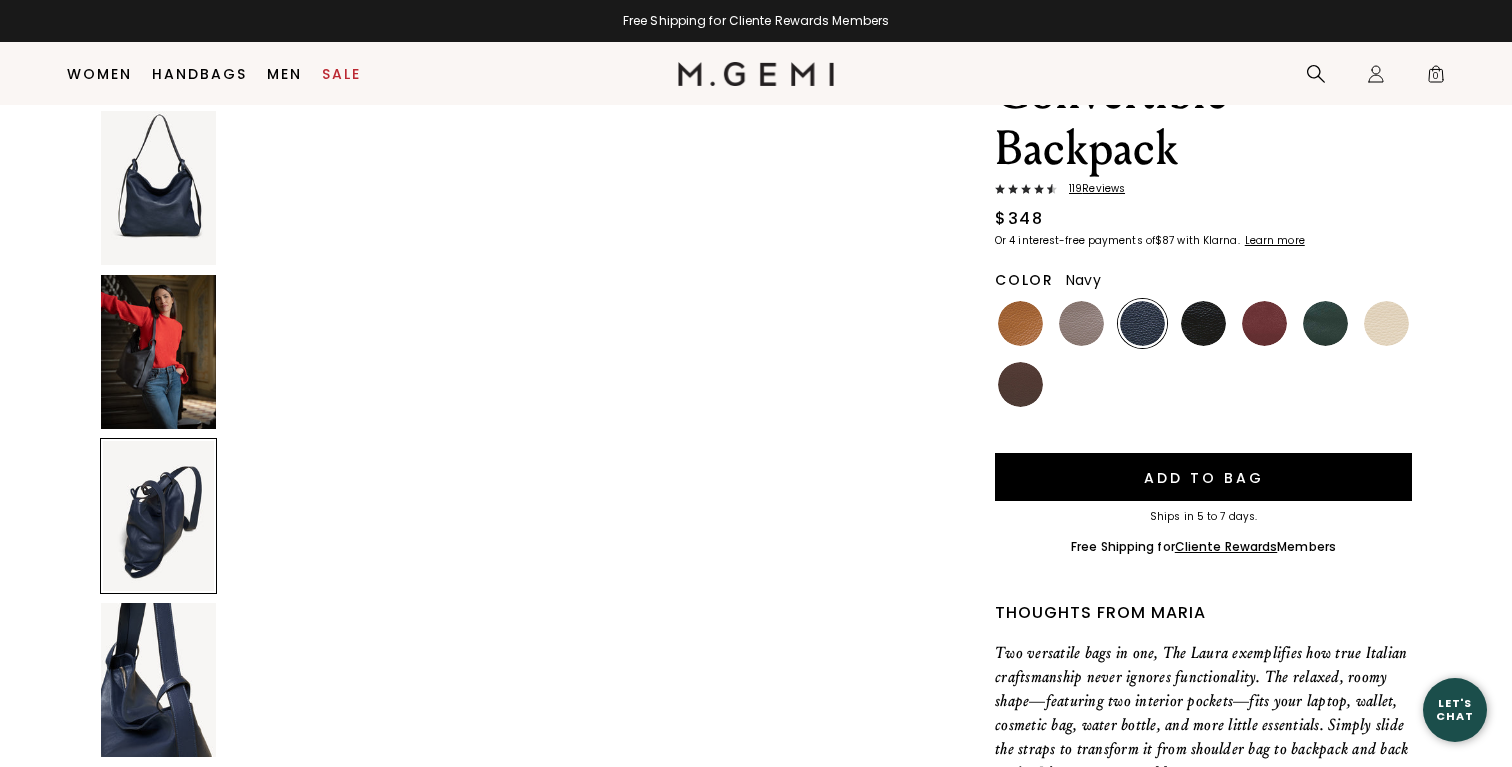 scroll, scrollTop: 1999, scrollLeft: 0, axis: vertical 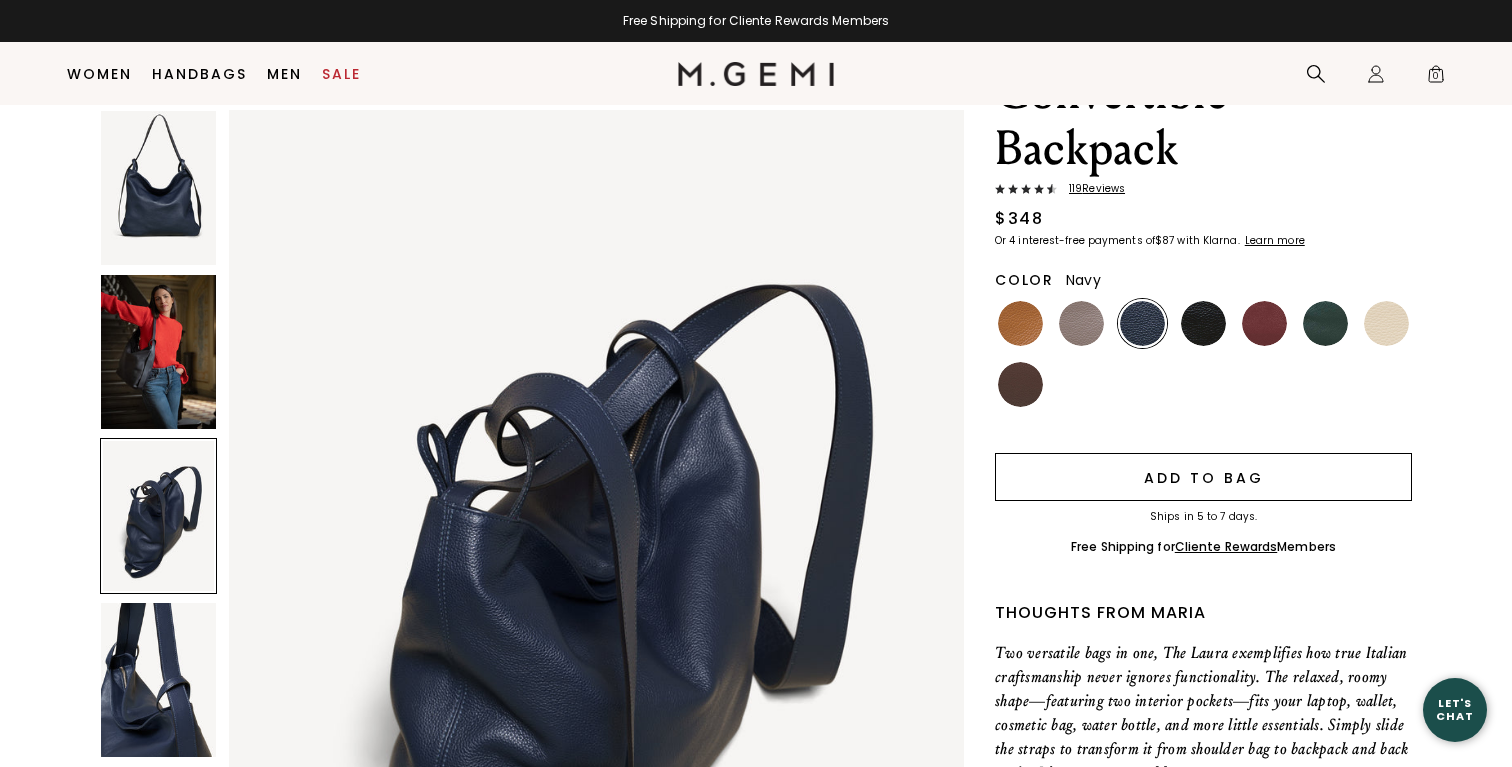 click on "Add to Bag" at bounding box center (1203, 477) 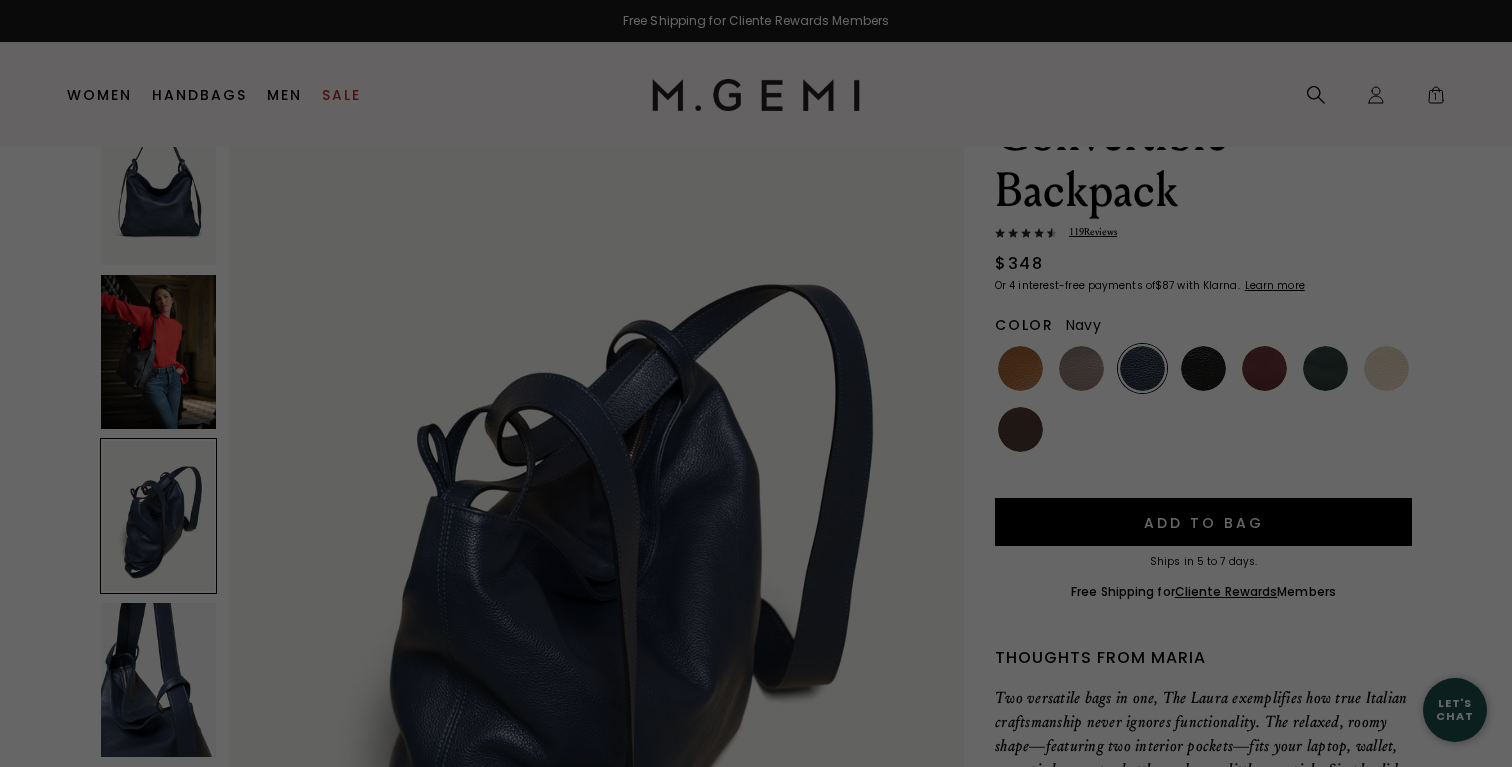 scroll, scrollTop: 0, scrollLeft: 0, axis: both 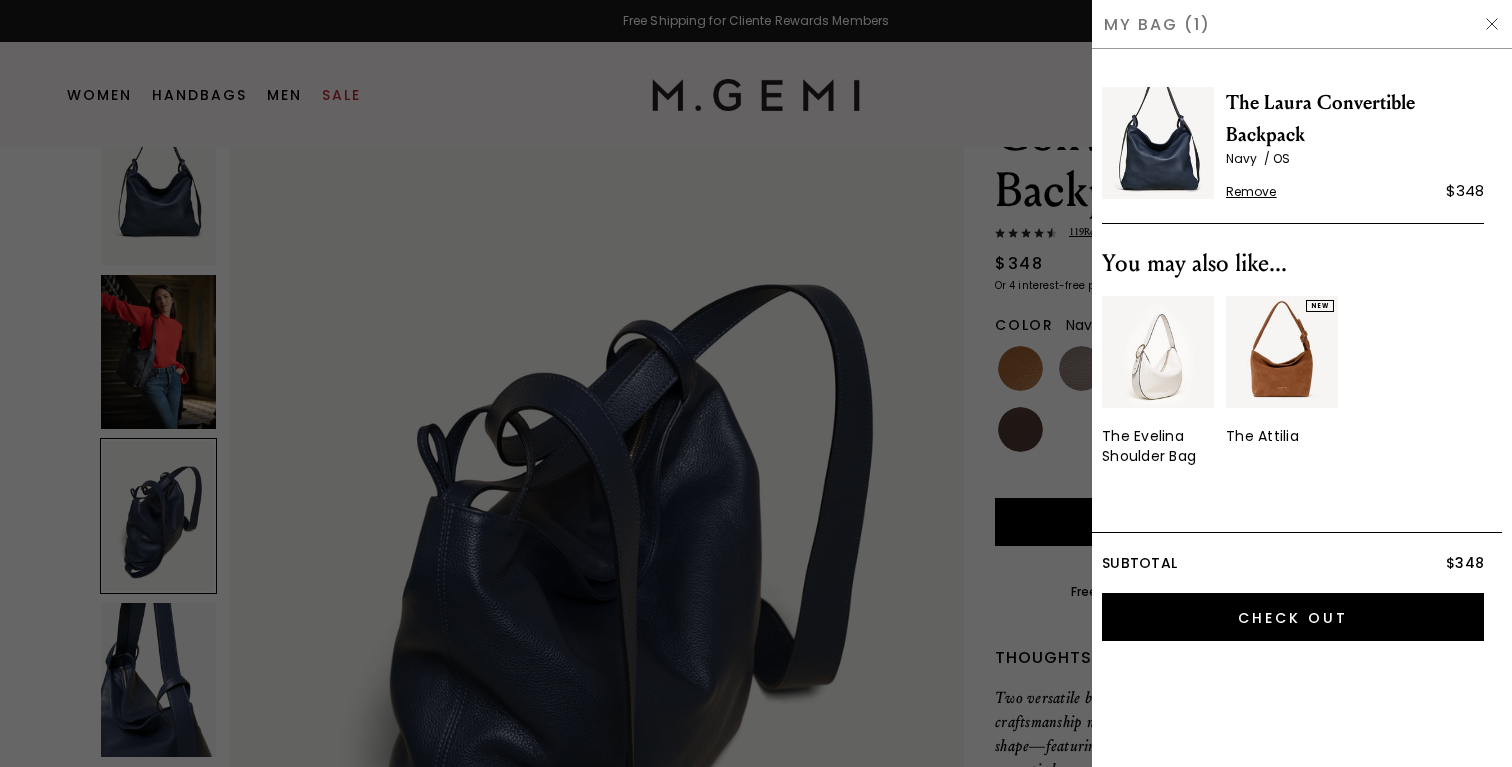click at bounding box center (1492, 24) 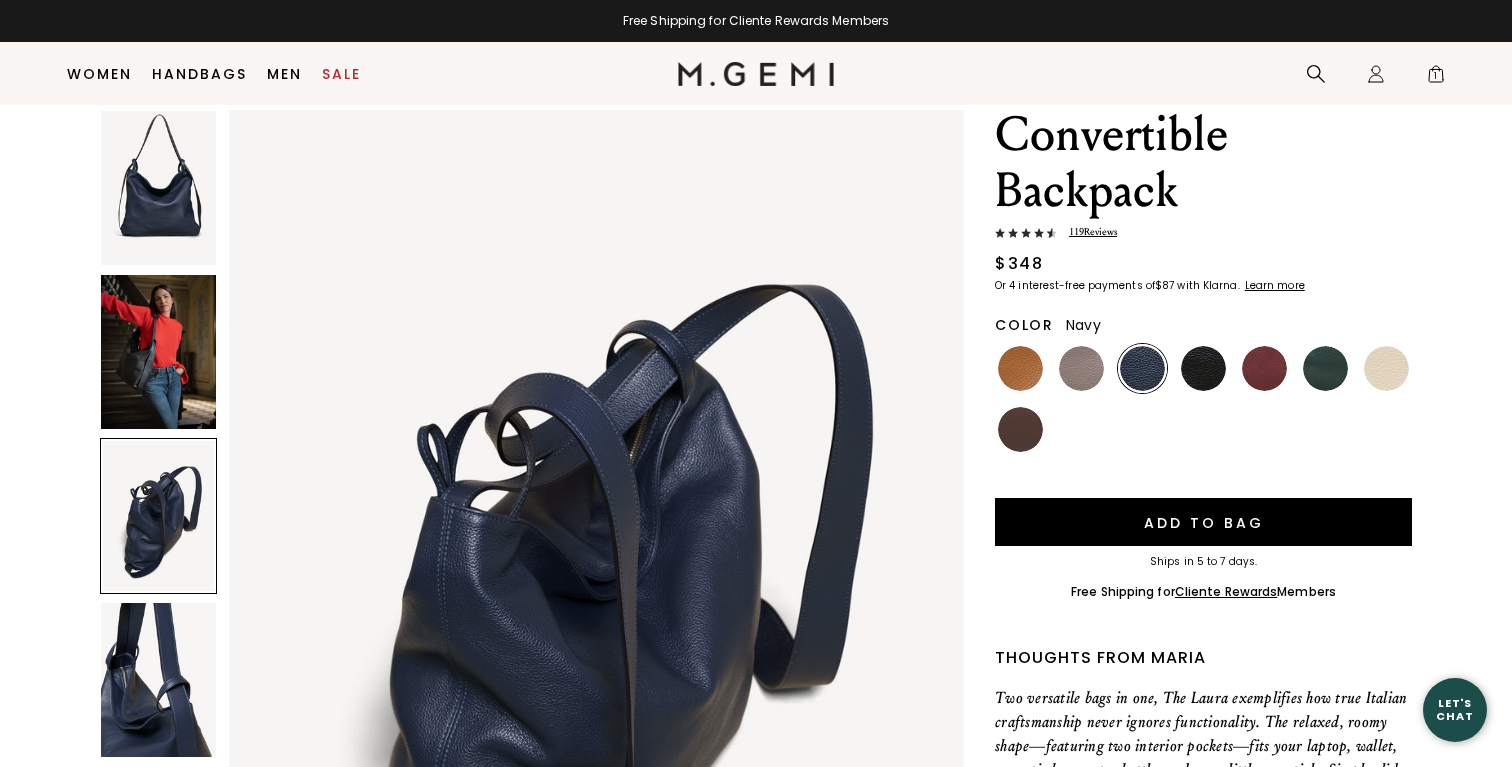 click on "119  Review s" at bounding box center [1087, 232] 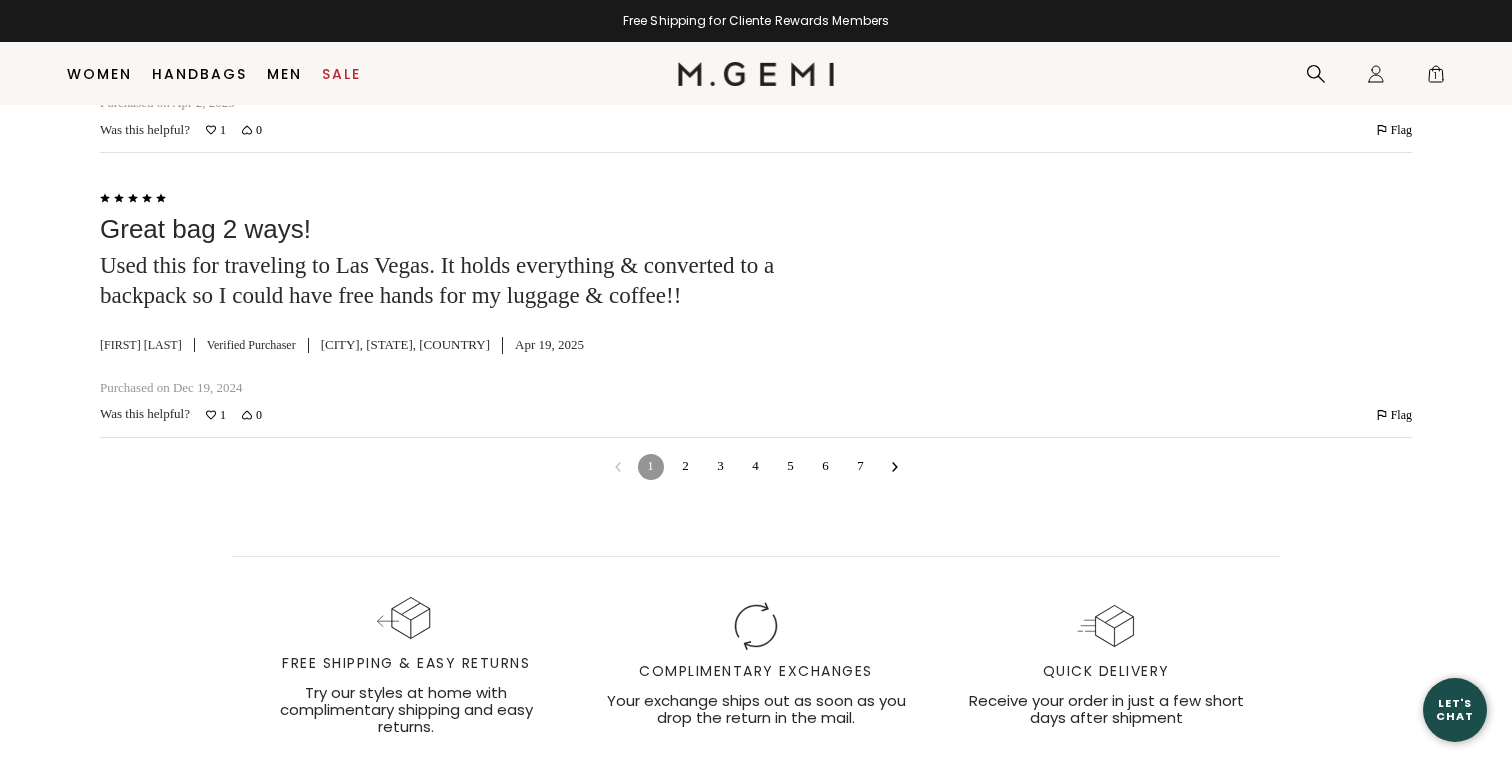 scroll, scrollTop: 7461, scrollLeft: 0, axis: vertical 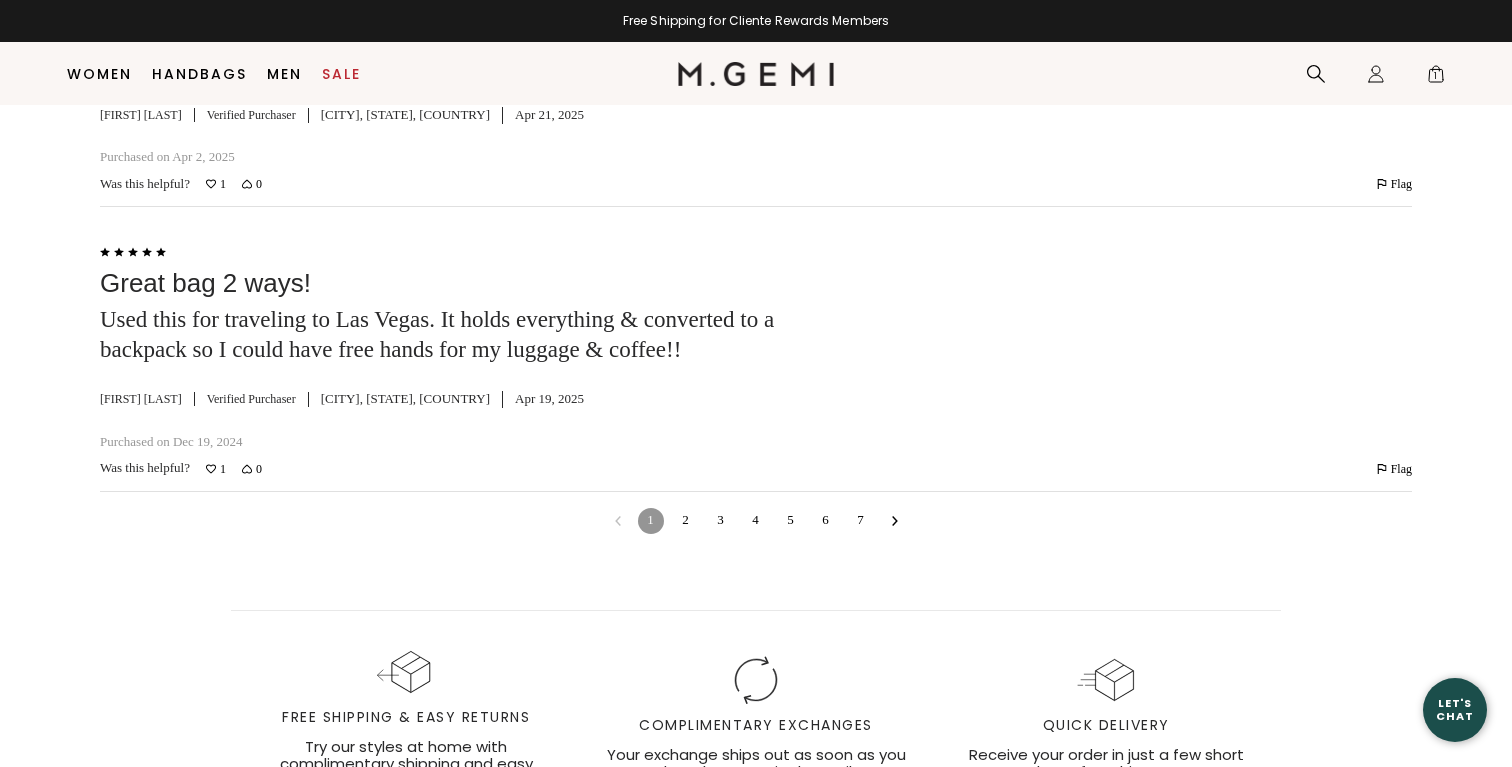 click on "5" at bounding box center [791, 521] 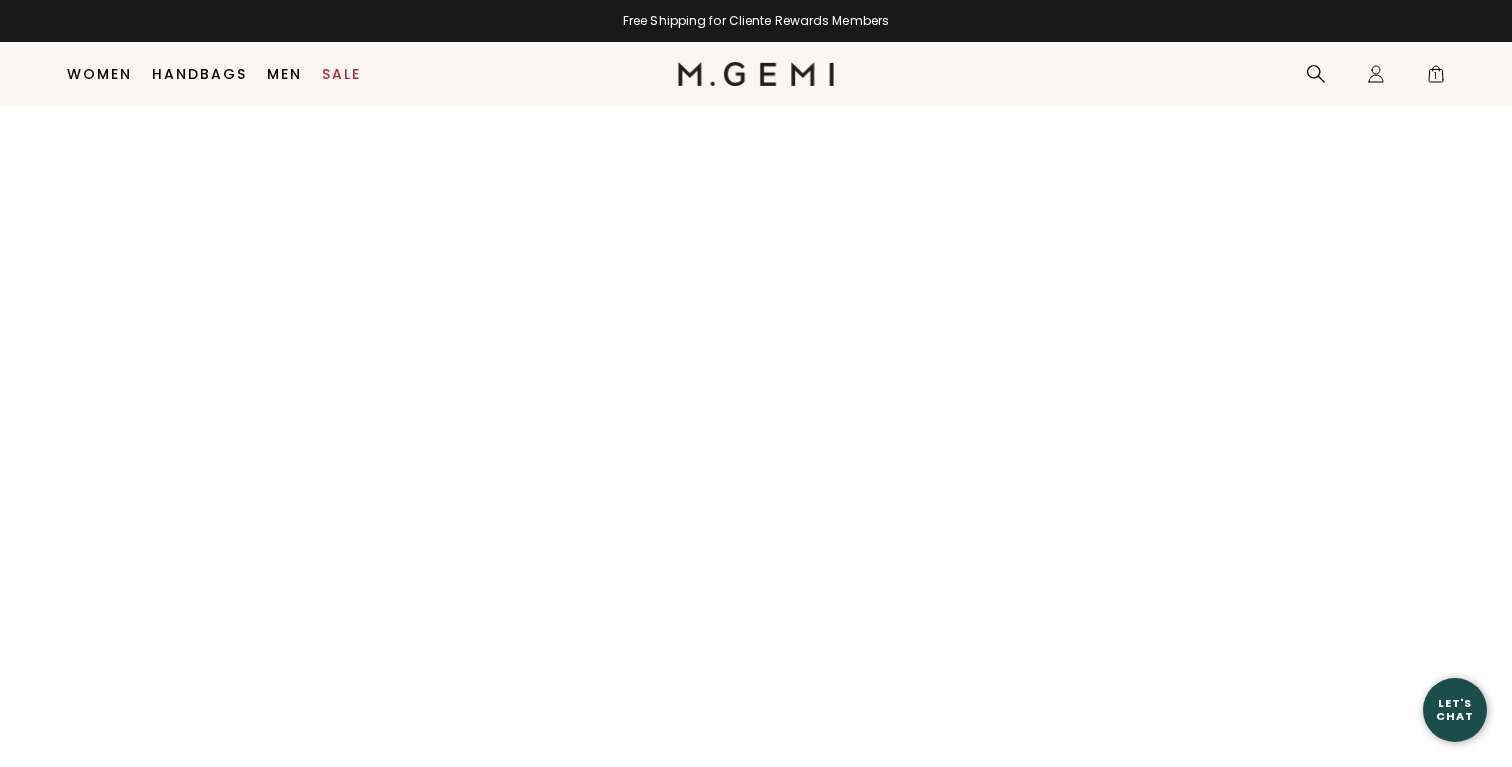scroll, scrollTop: 2515, scrollLeft: 0, axis: vertical 